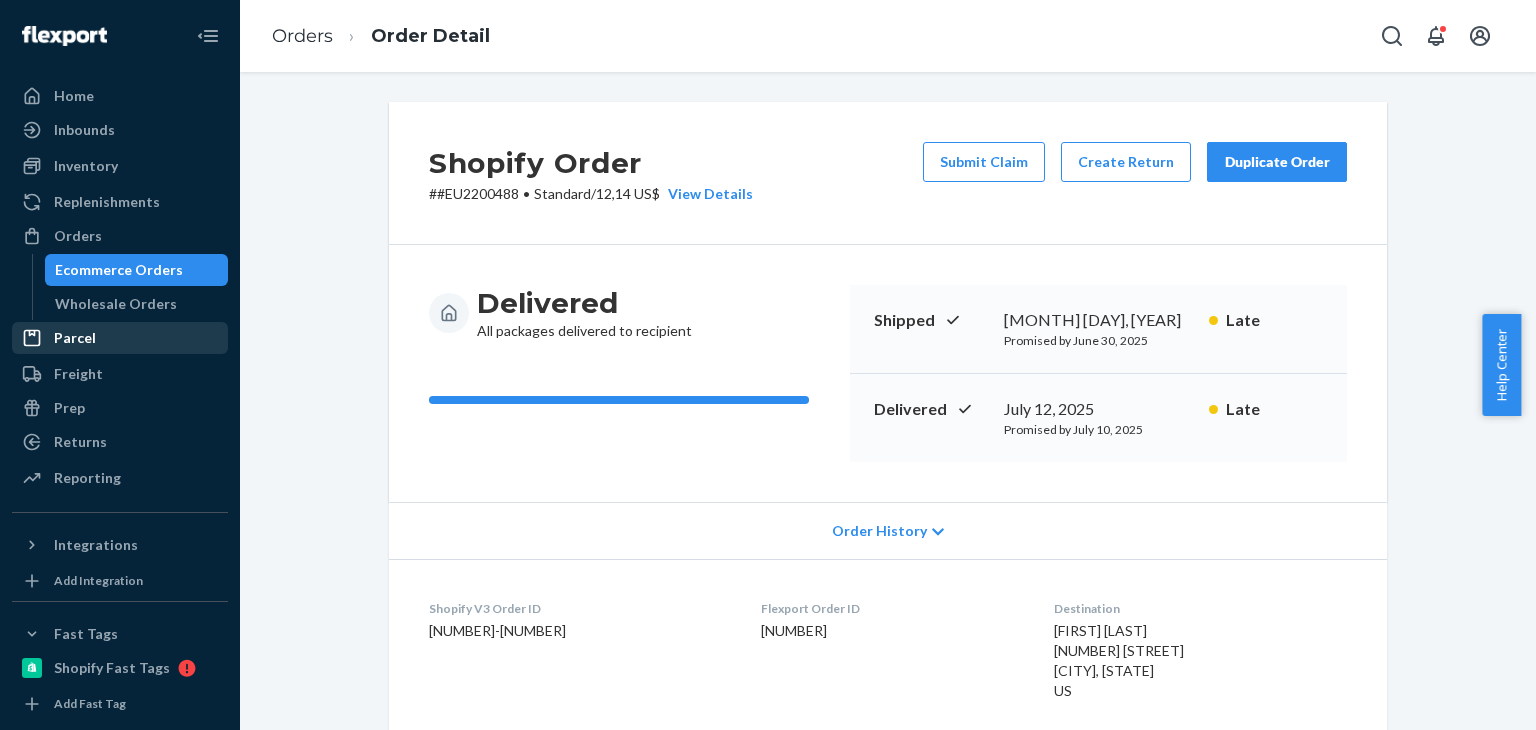 scroll, scrollTop: 0, scrollLeft: 0, axis: both 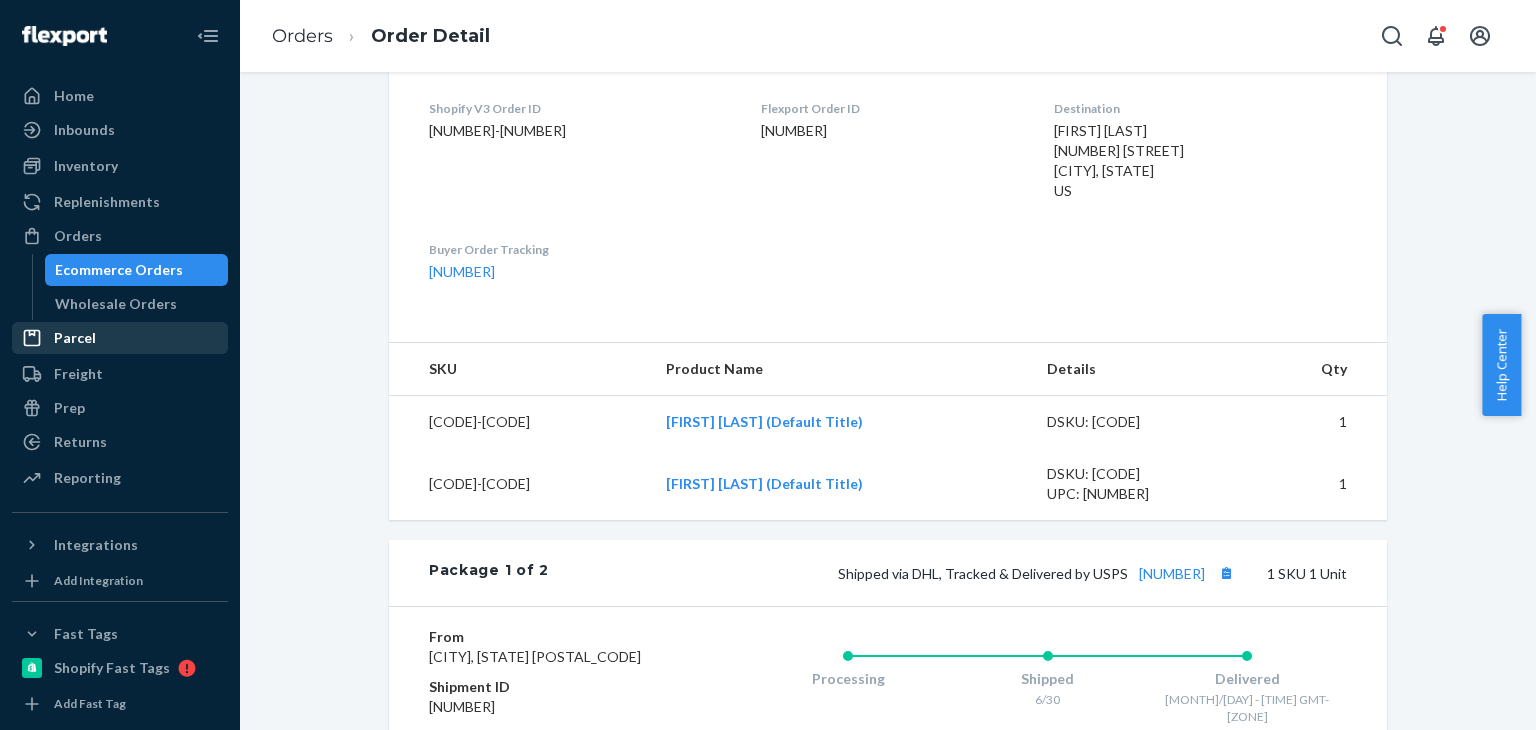 click on "Parcel" at bounding box center (120, 338) 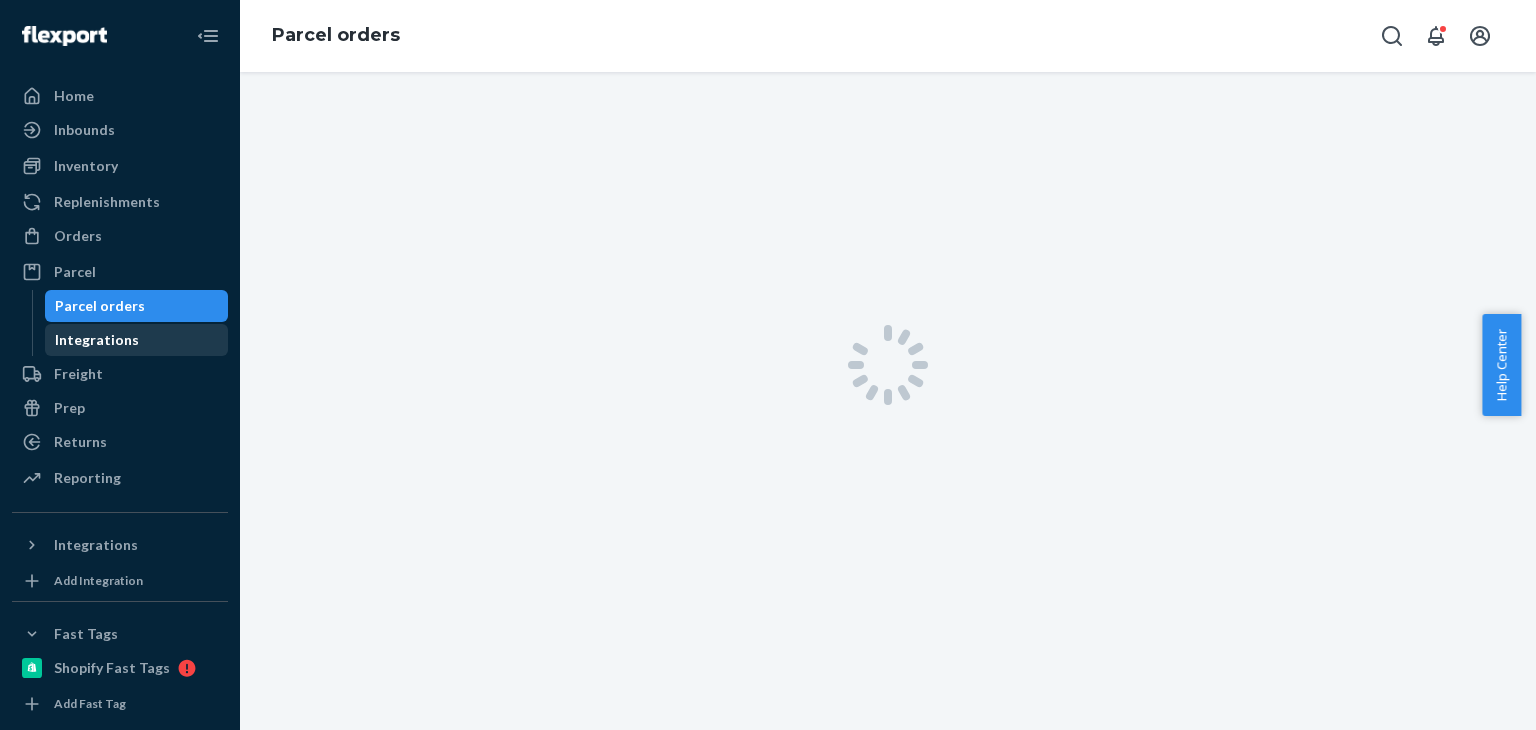 scroll, scrollTop: 0, scrollLeft: 0, axis: both 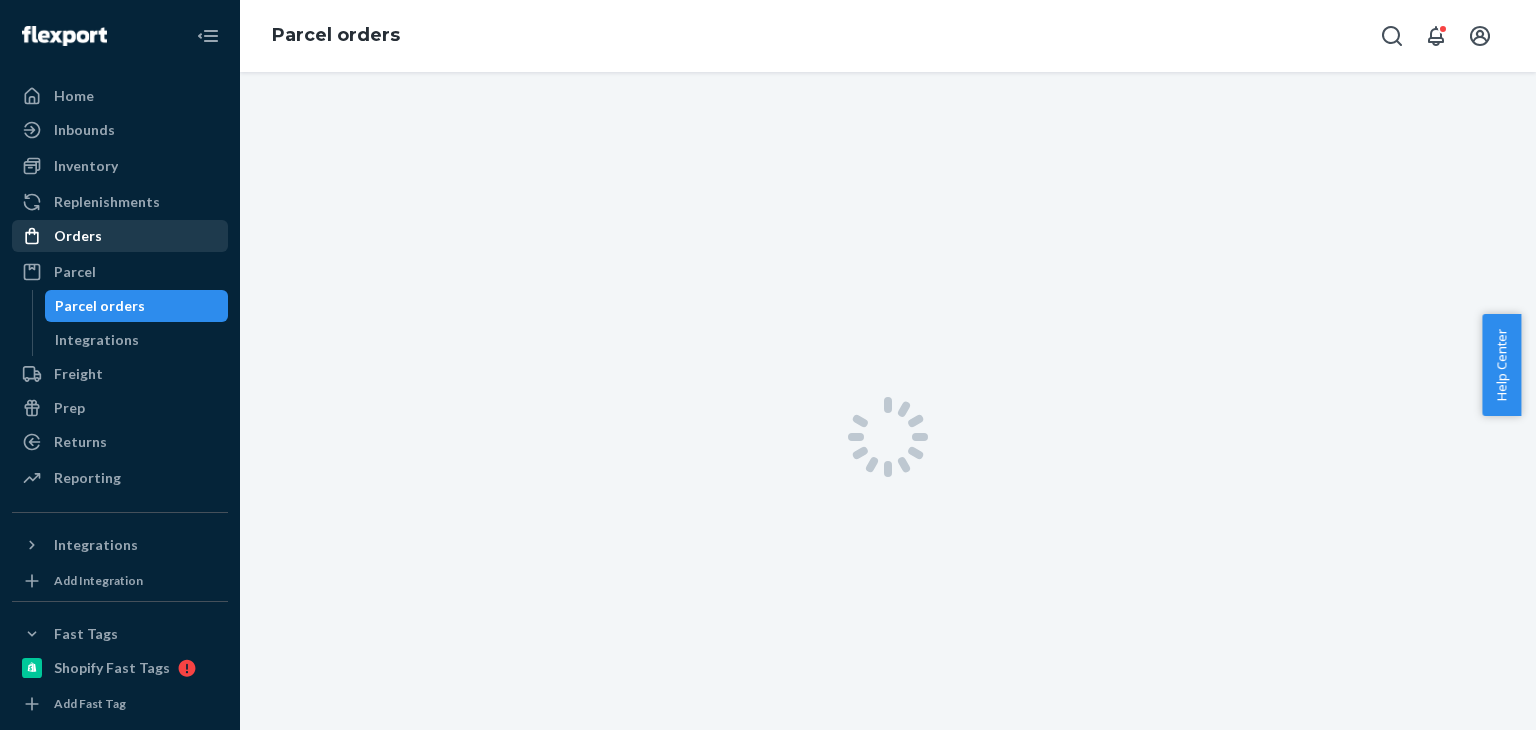 click on "Orders" at bounding box center (120, 236) 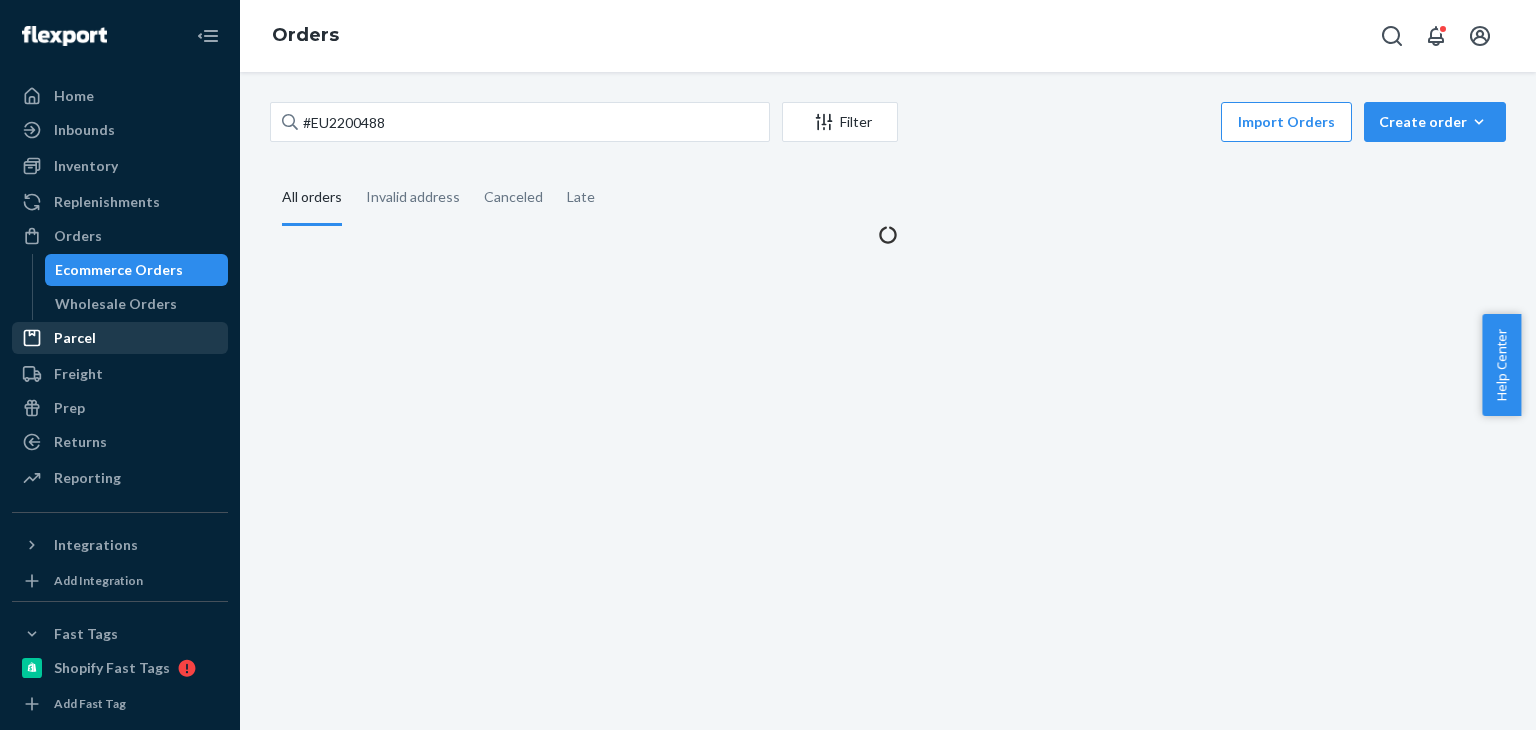 click on "Parcel" at bounding box center [120, 338] 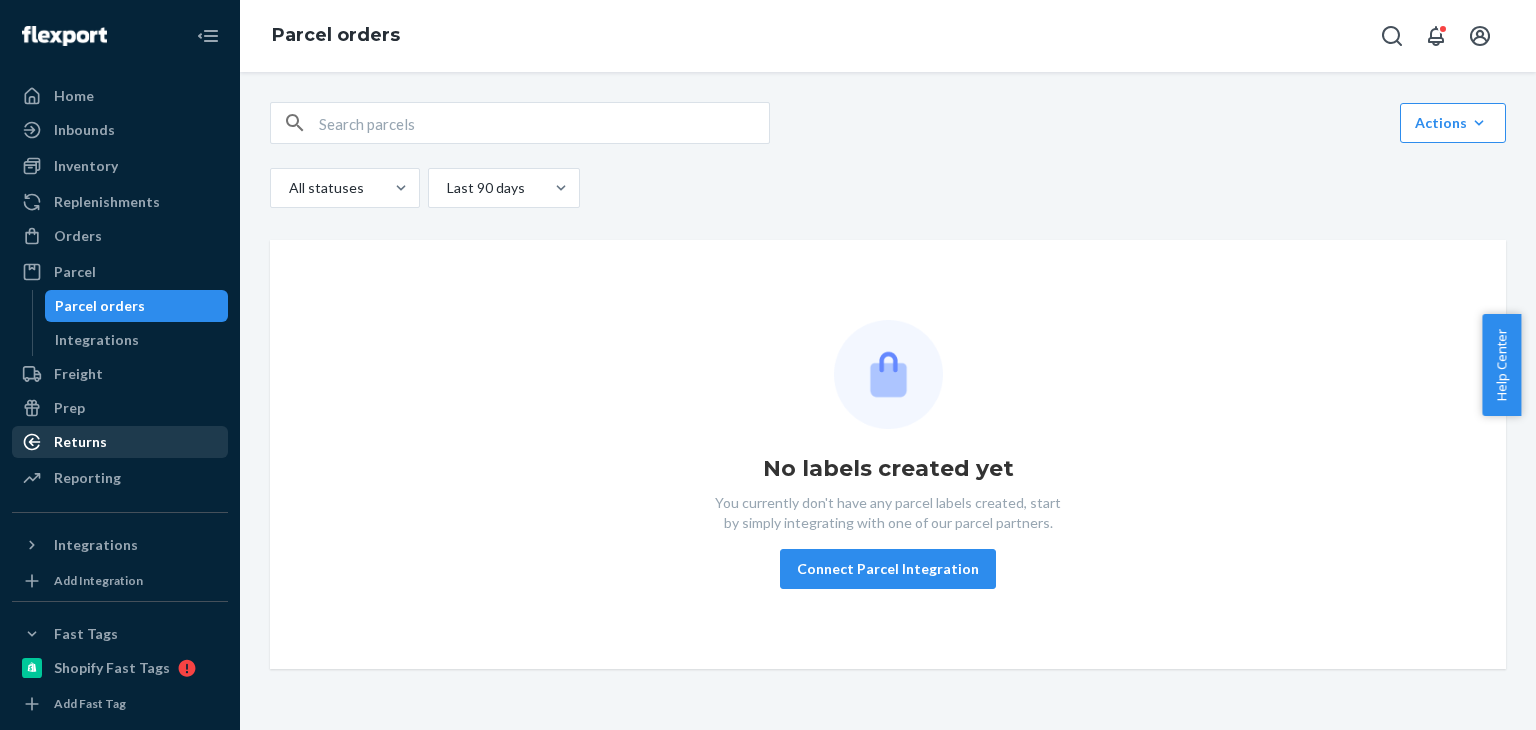 click on "Returns" at bounding box center (80, 442) 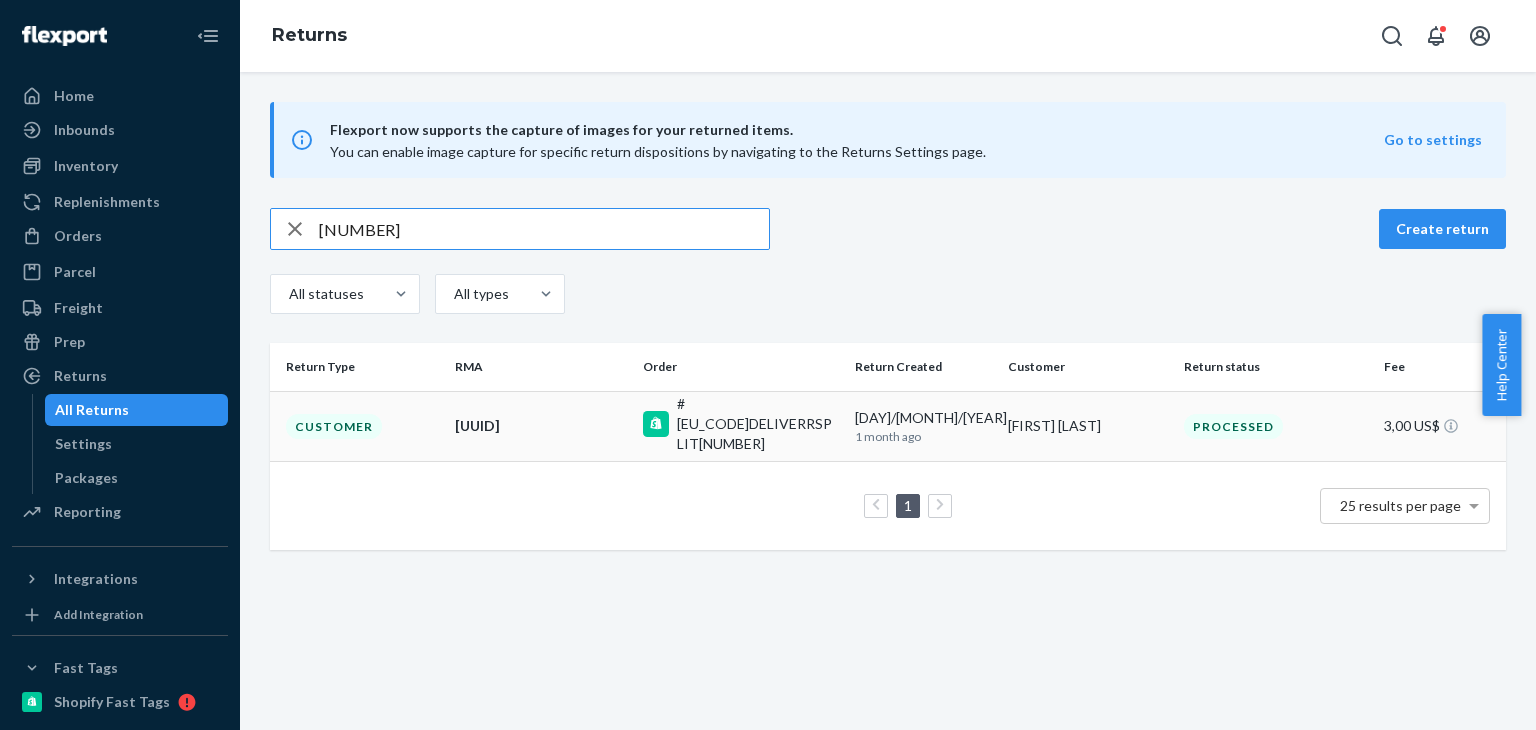 type on "[NUMBER]" 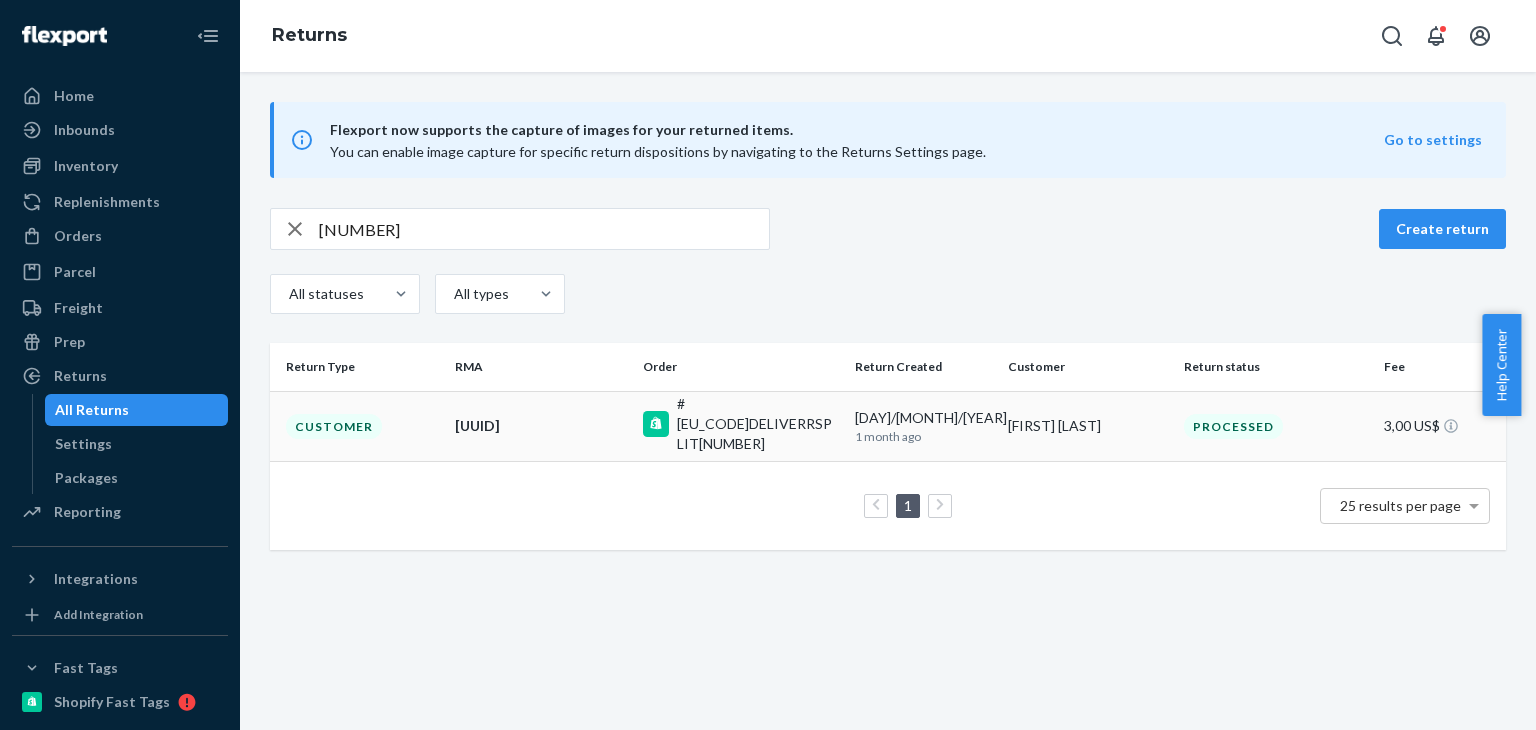 click on "[UUID]" at bounding box center [541, 426] 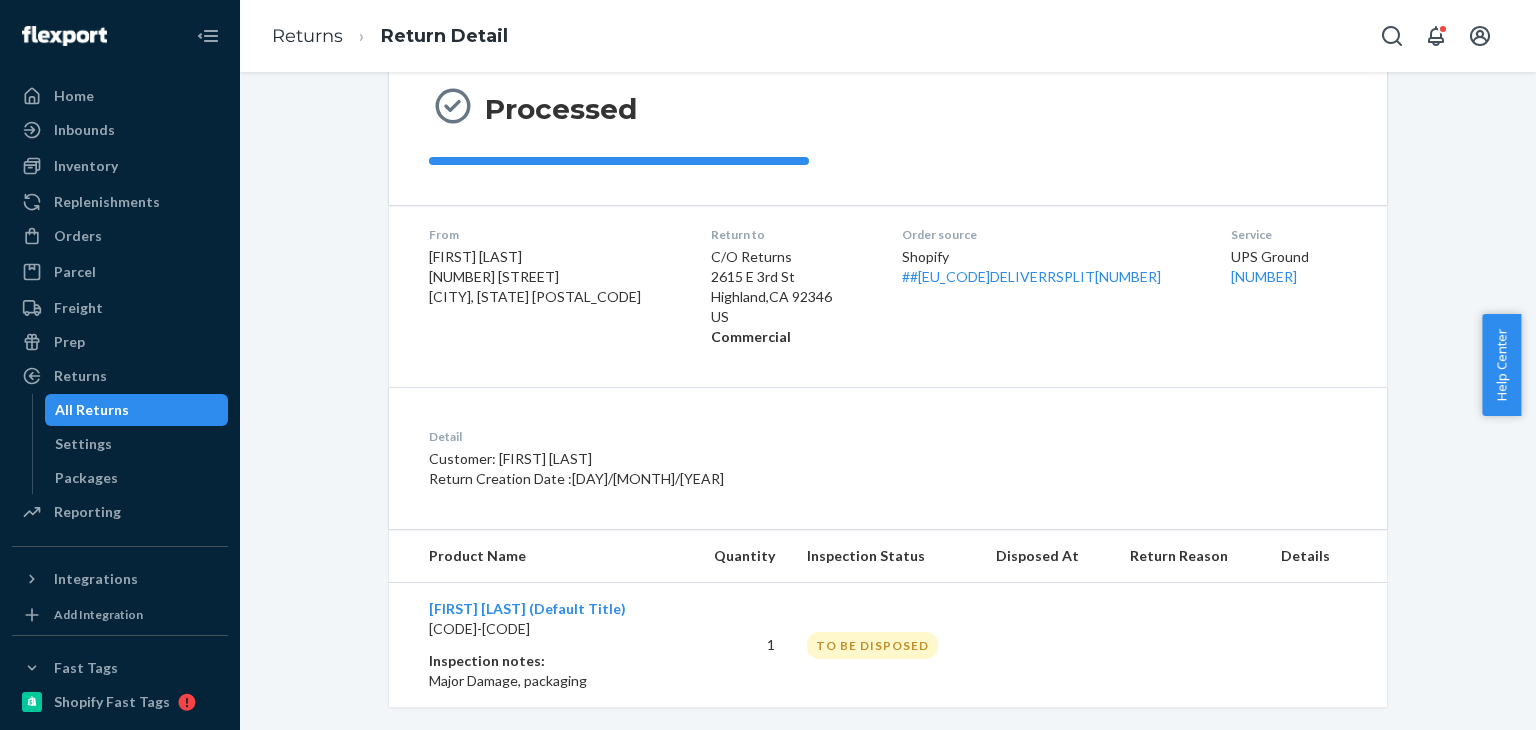 scroll, scrollTop: 226, scrollLeft: 0, axis: vertical 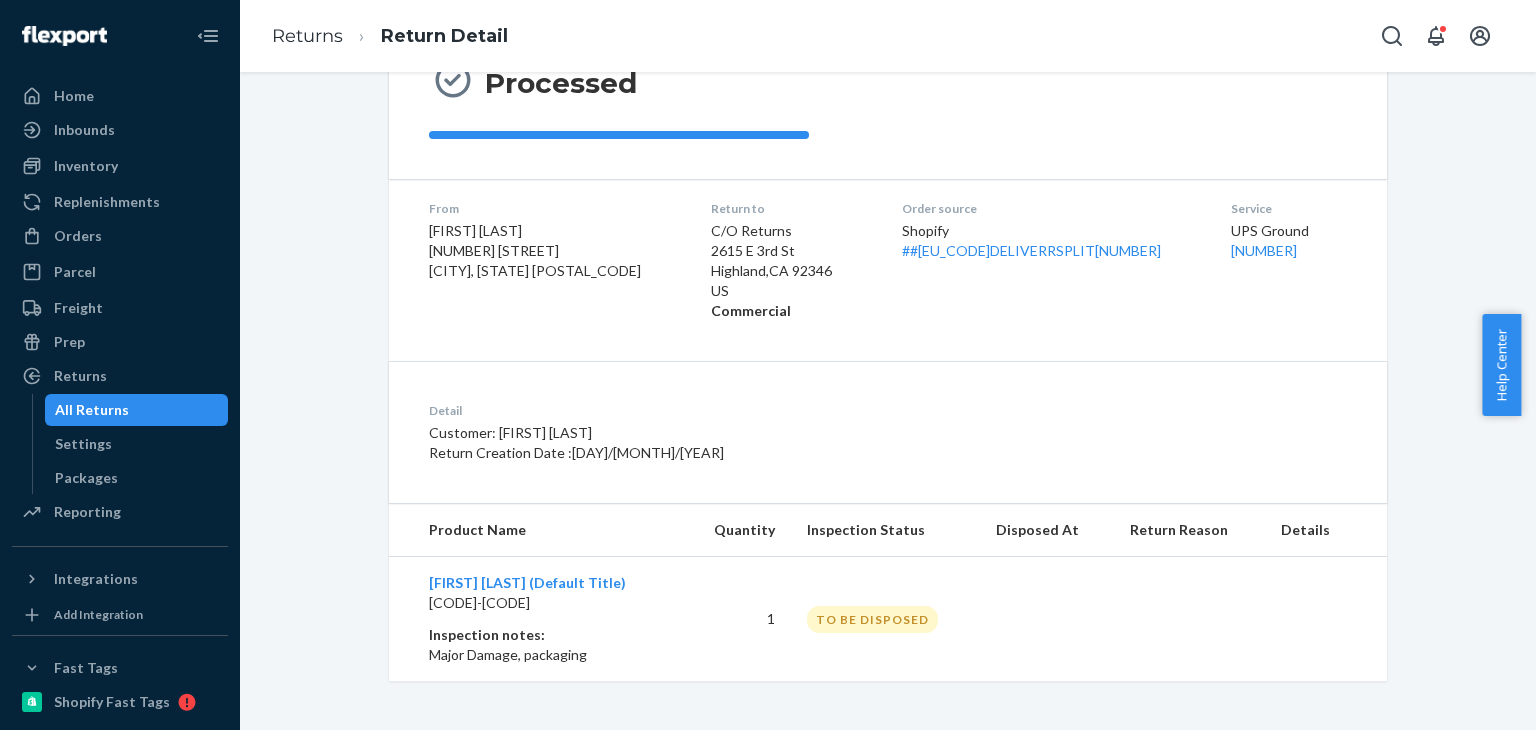click on "TO BE DISPOSED" at bounding box center [872, 619] 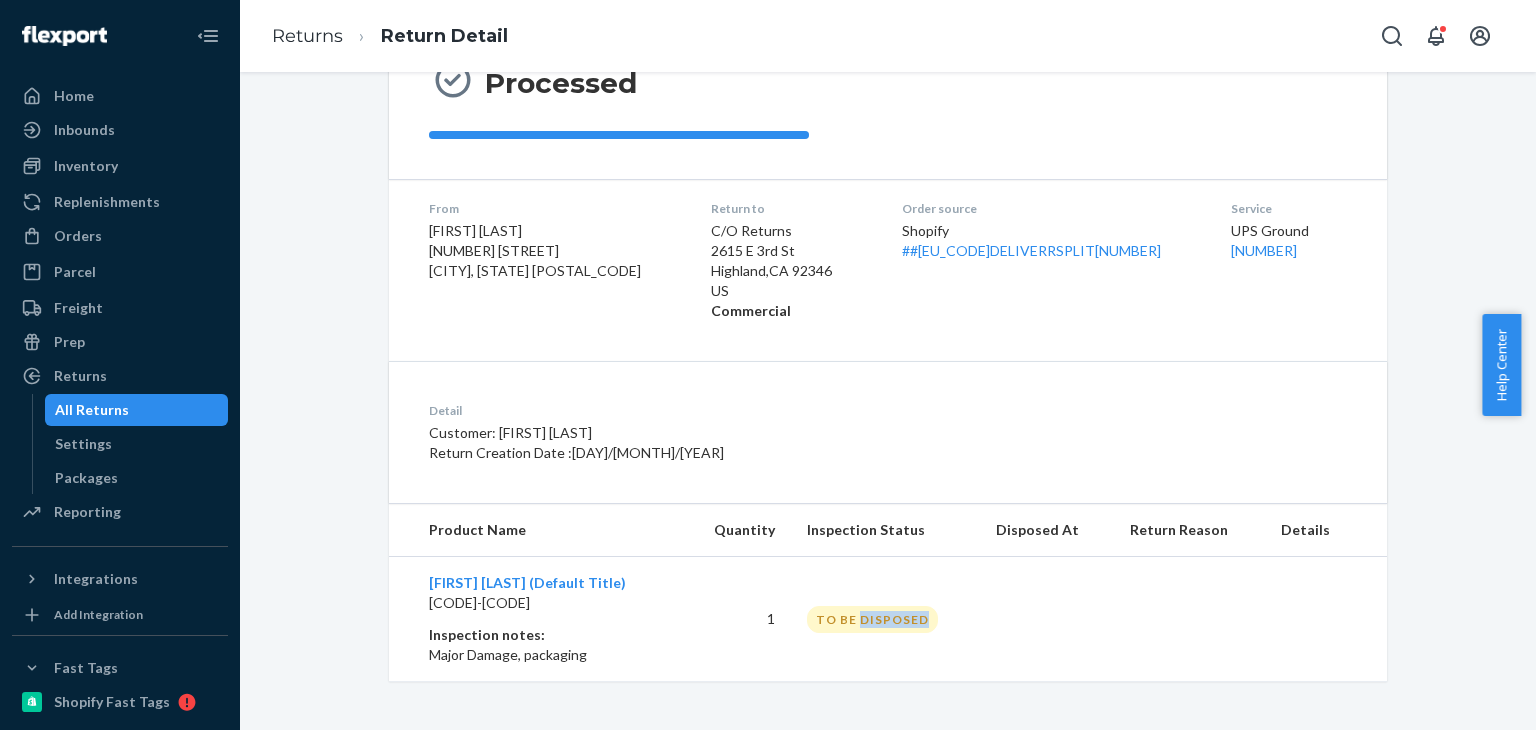 click on "TO BE DISPOSED" at bounding box center (872, 619) 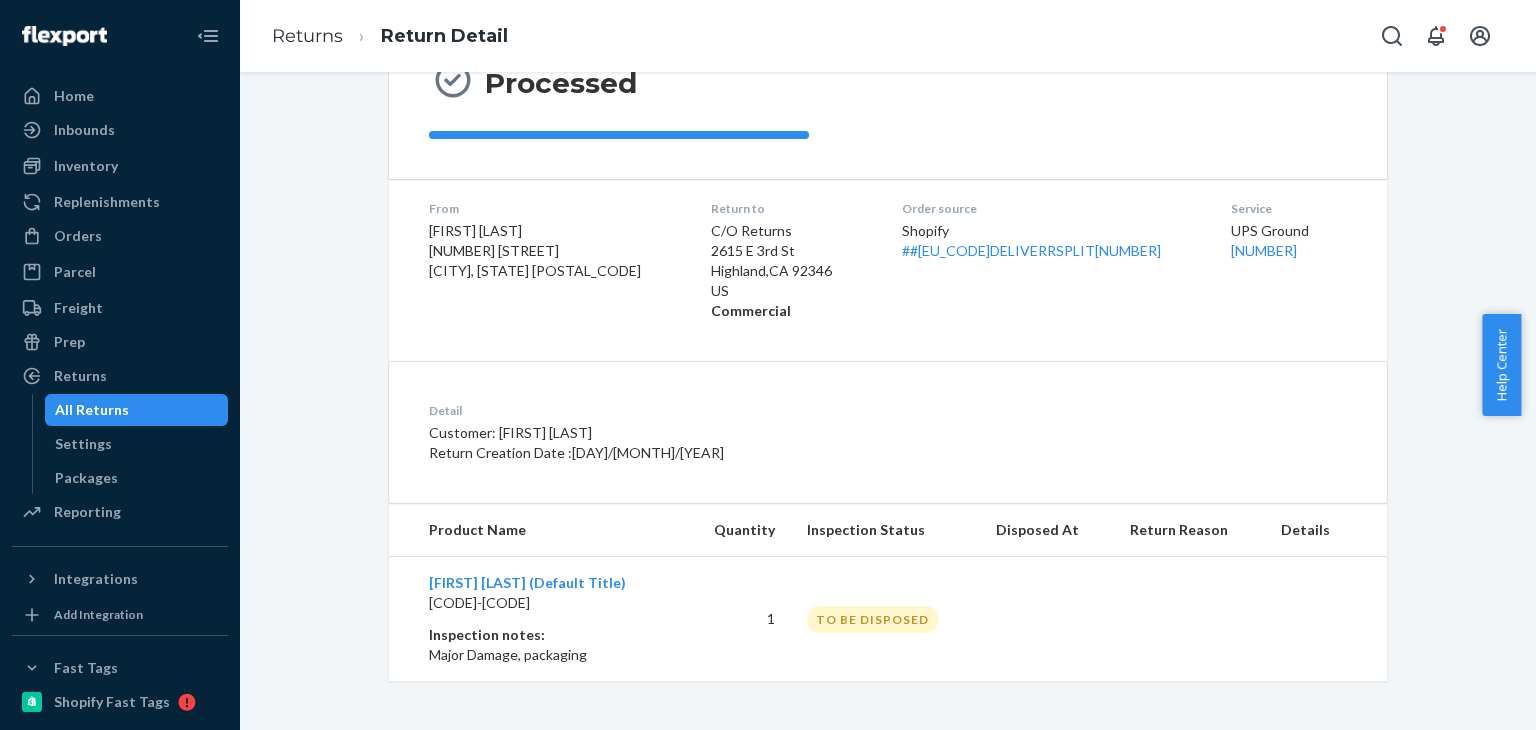 click on "TO BE DISPOSED" at bounding box center [885, 619] 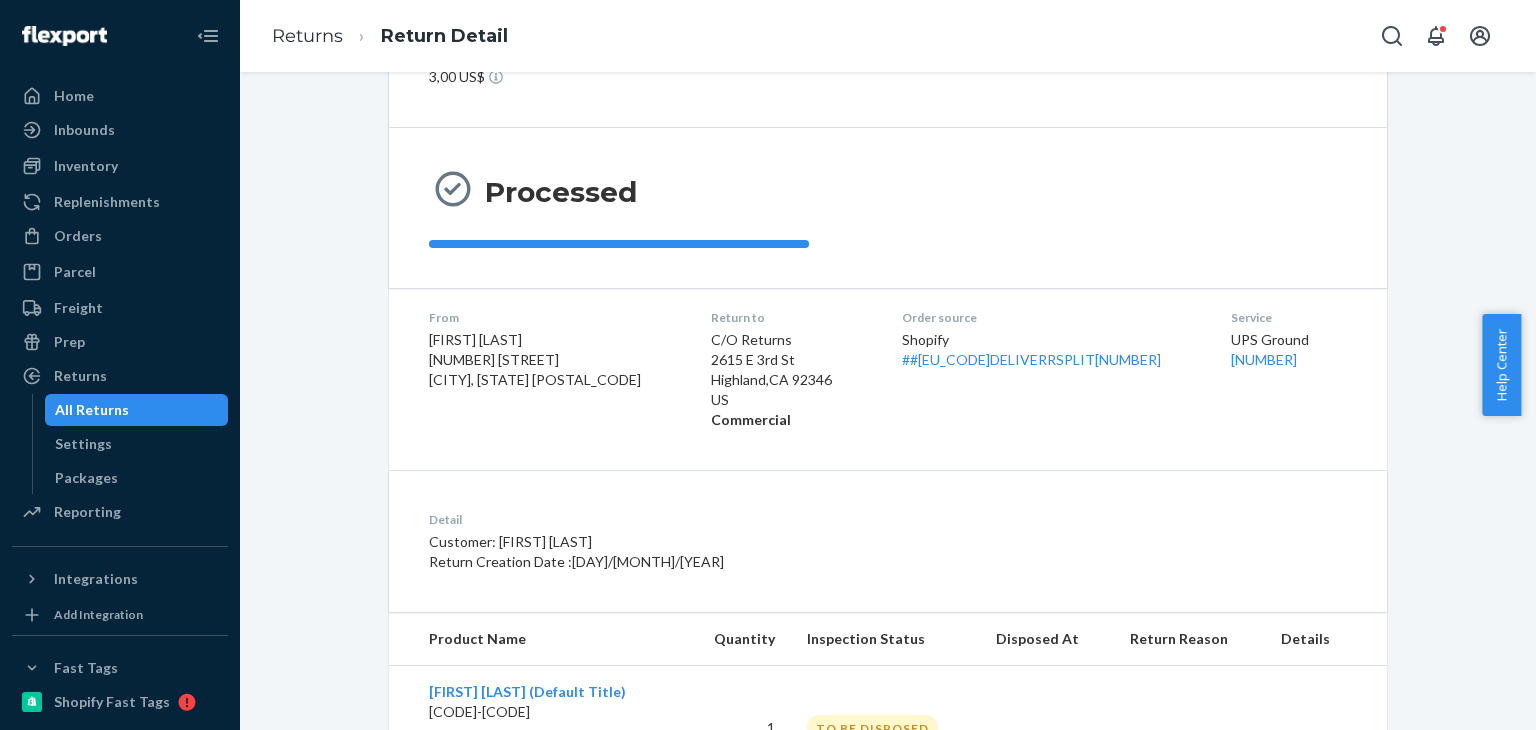 scroll, scrollTop: 0, scrollLeft: 0, axis: both 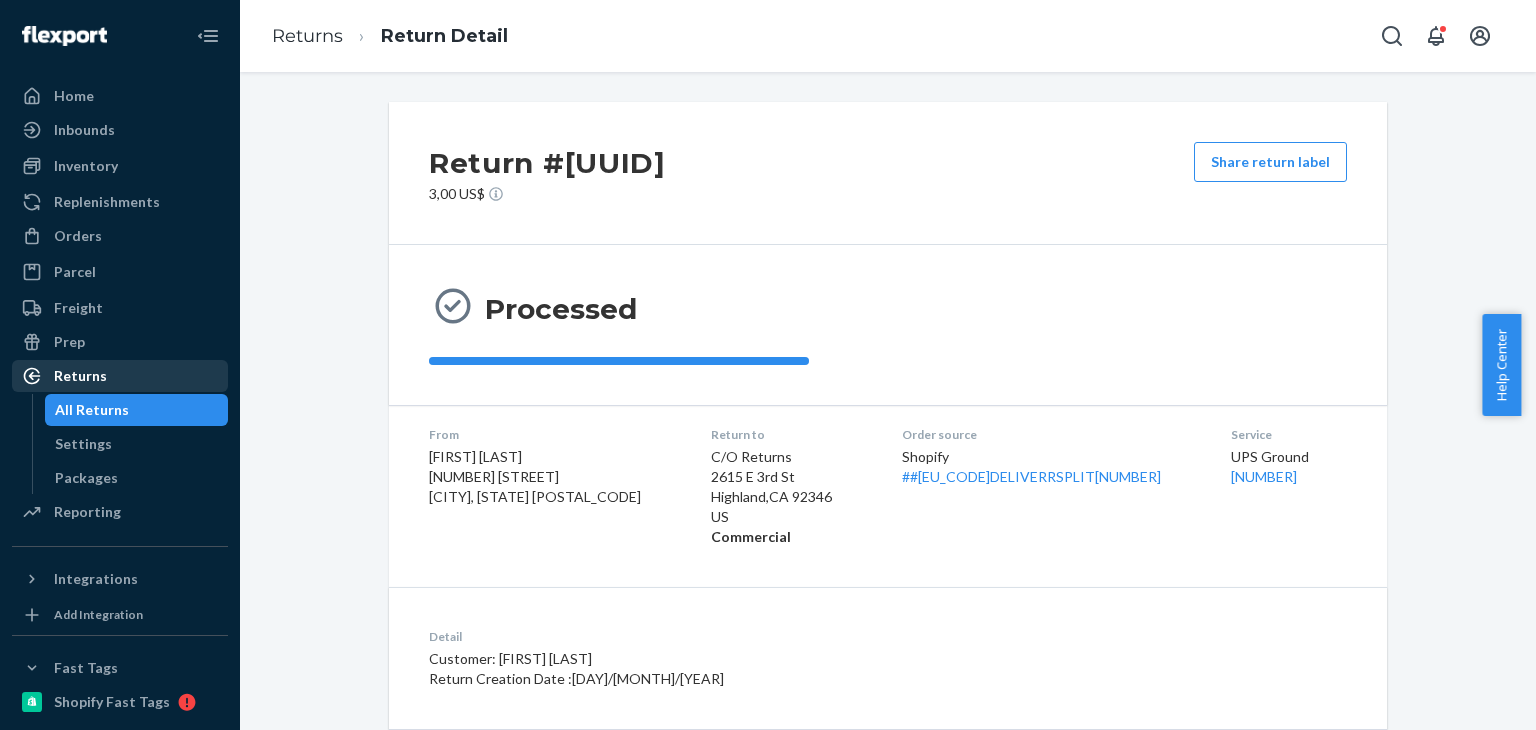 click on "Returns" at bounding box center [120, 376] 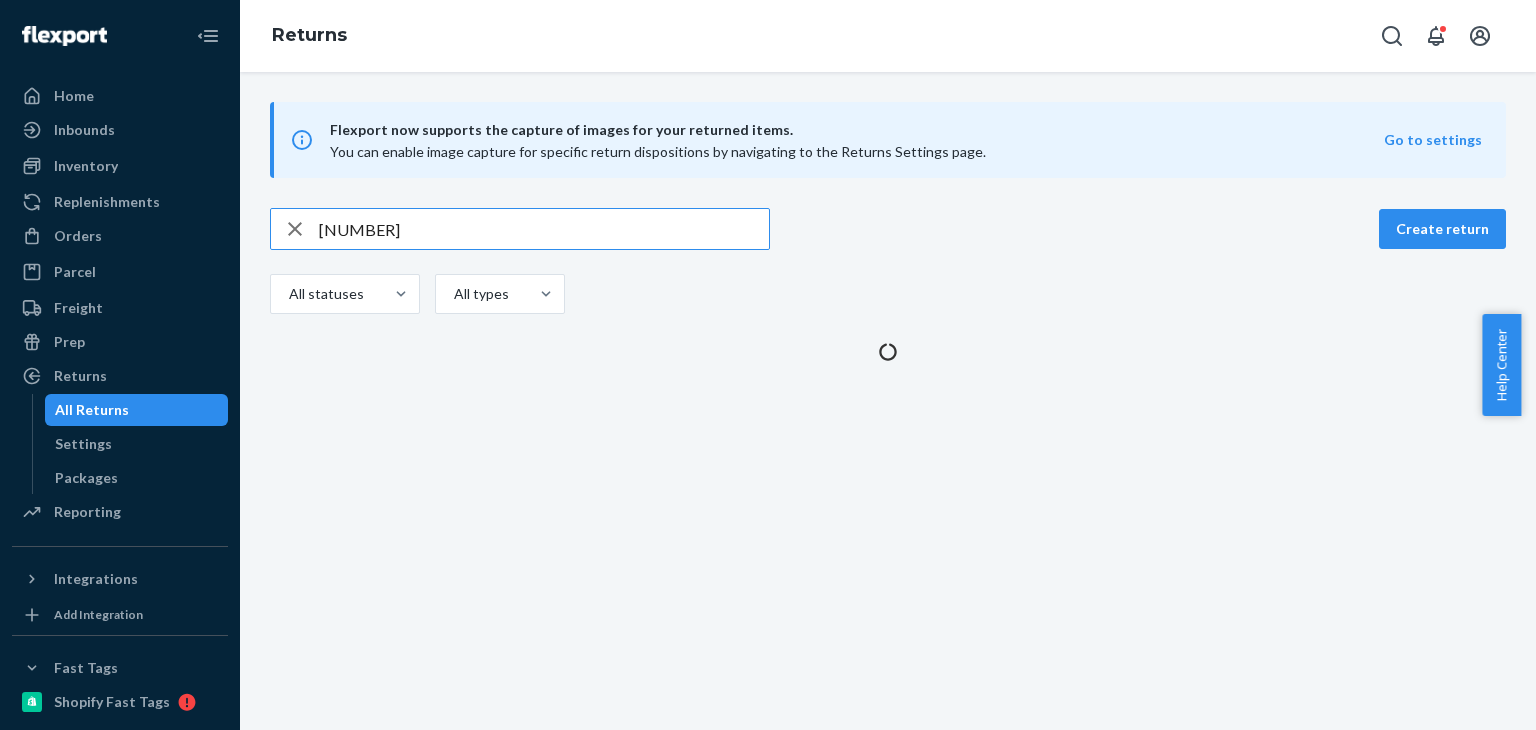 click on "[NUMBER]" at bounding box center (544, 229) 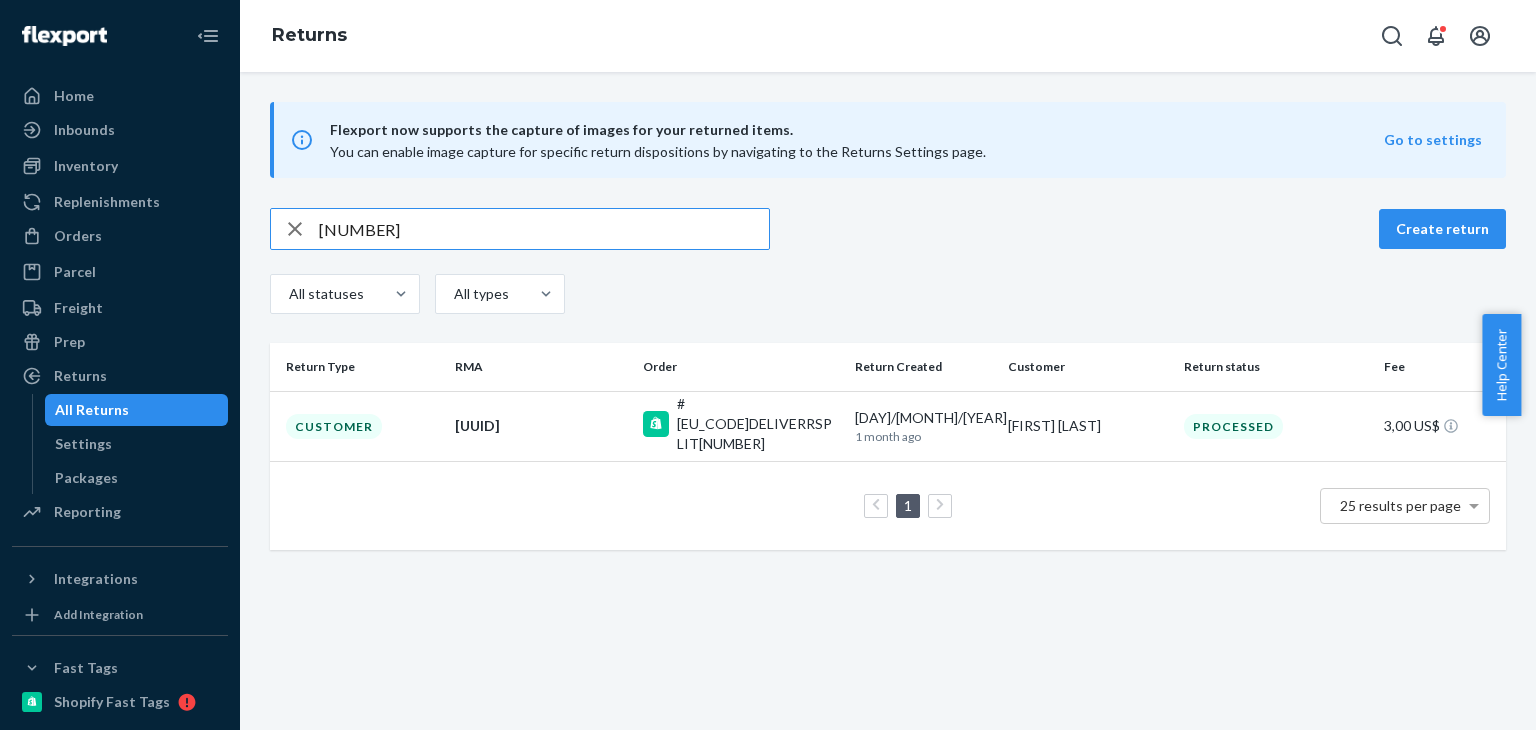 click on "[NUMBER]" at bounding box center (544, 229) 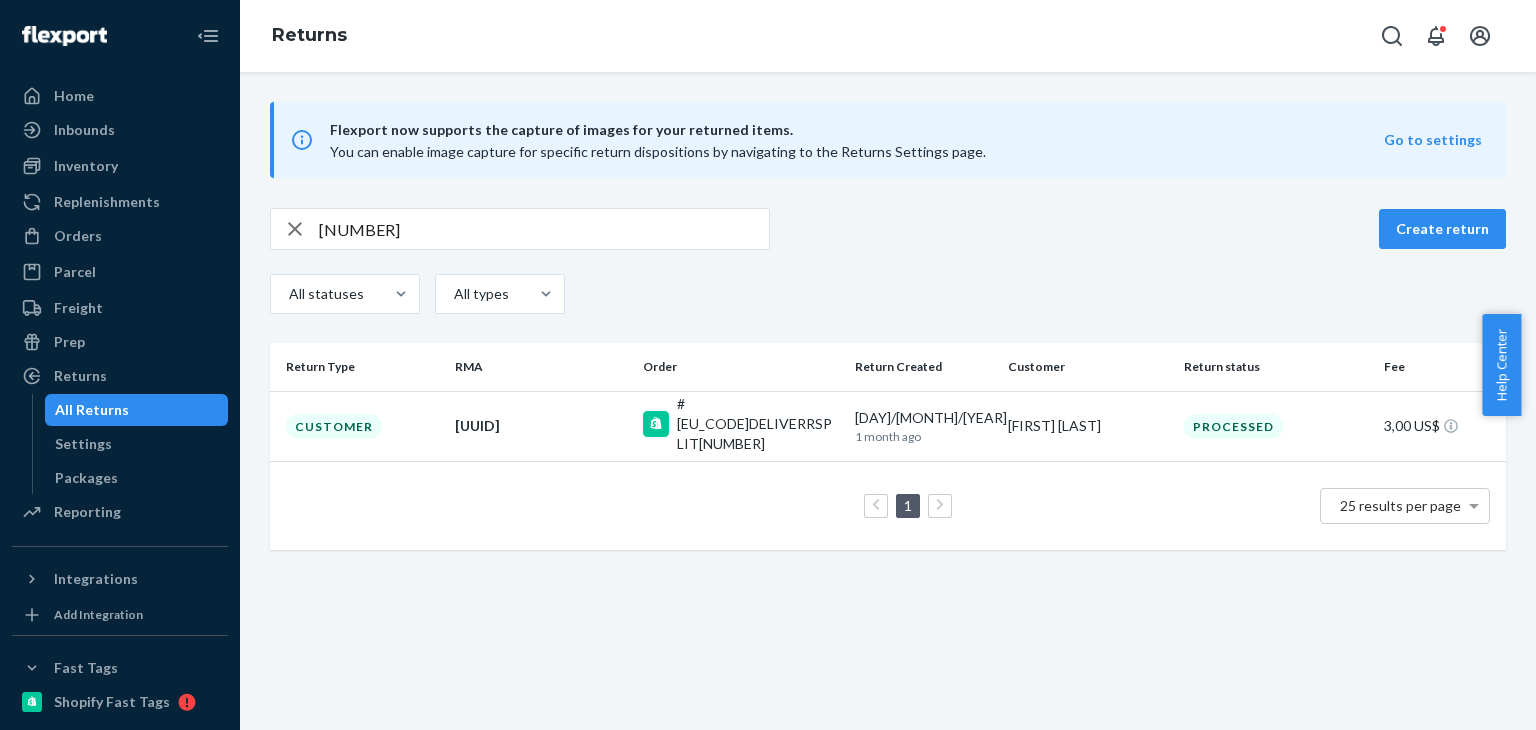 click on "[UUID]" at bounding box center (541, 426) 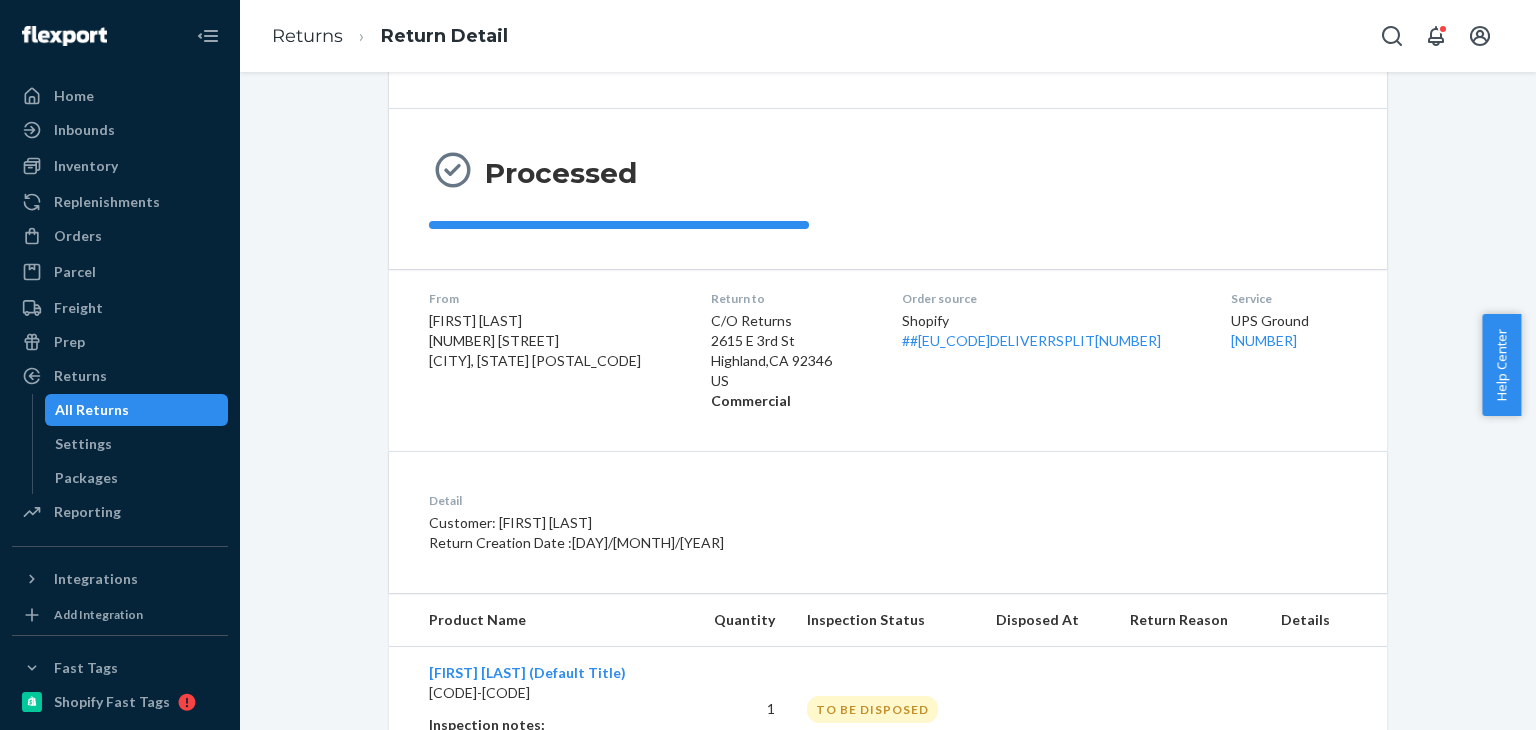 scroll, scrollTop: 0, scrollLeft: 0, axis: both 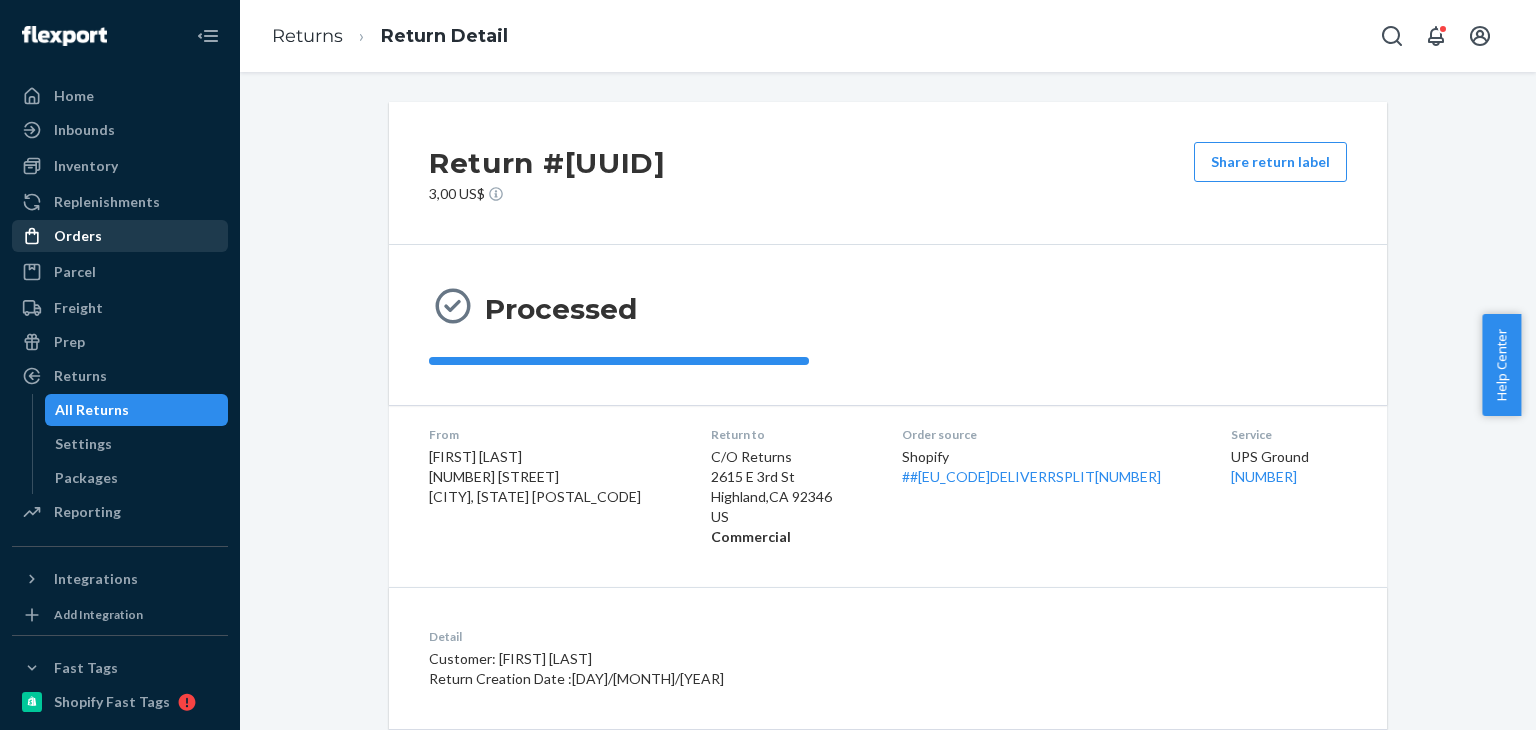 click on "Orders" at bounding box center (120, 236) 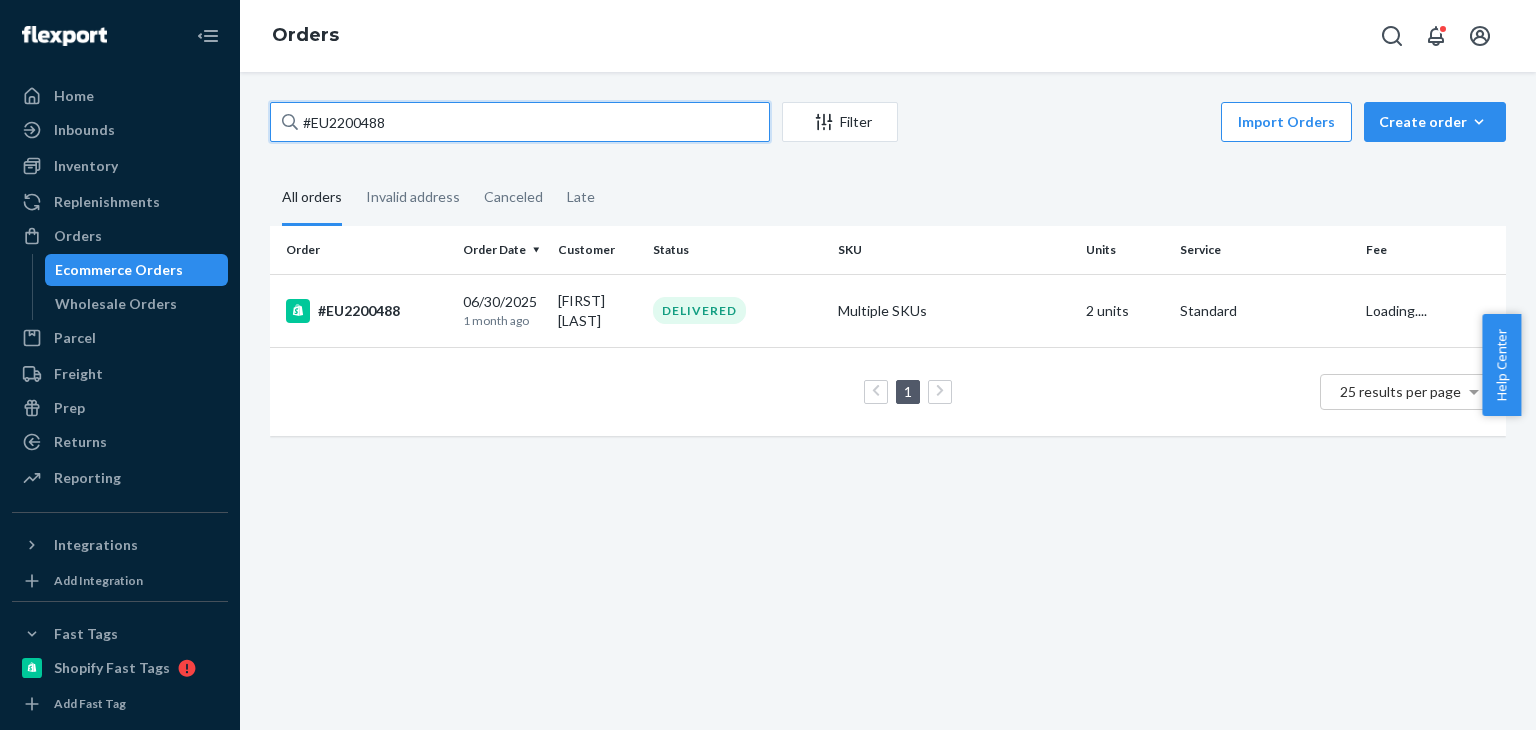 click on "#EU2200488" at bounding box center [520, 122] 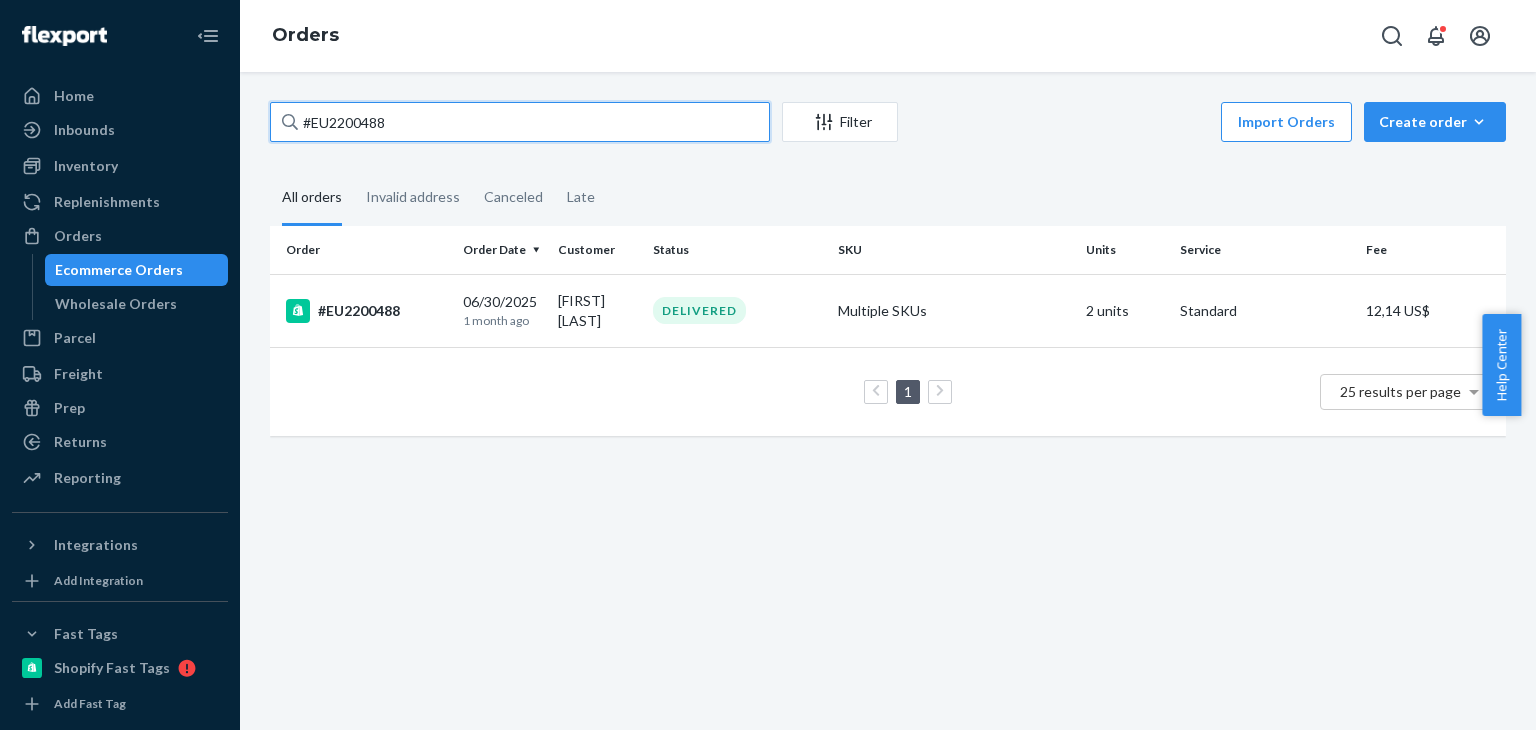 click on "#EU2200488" at bounding box center (520, 122) 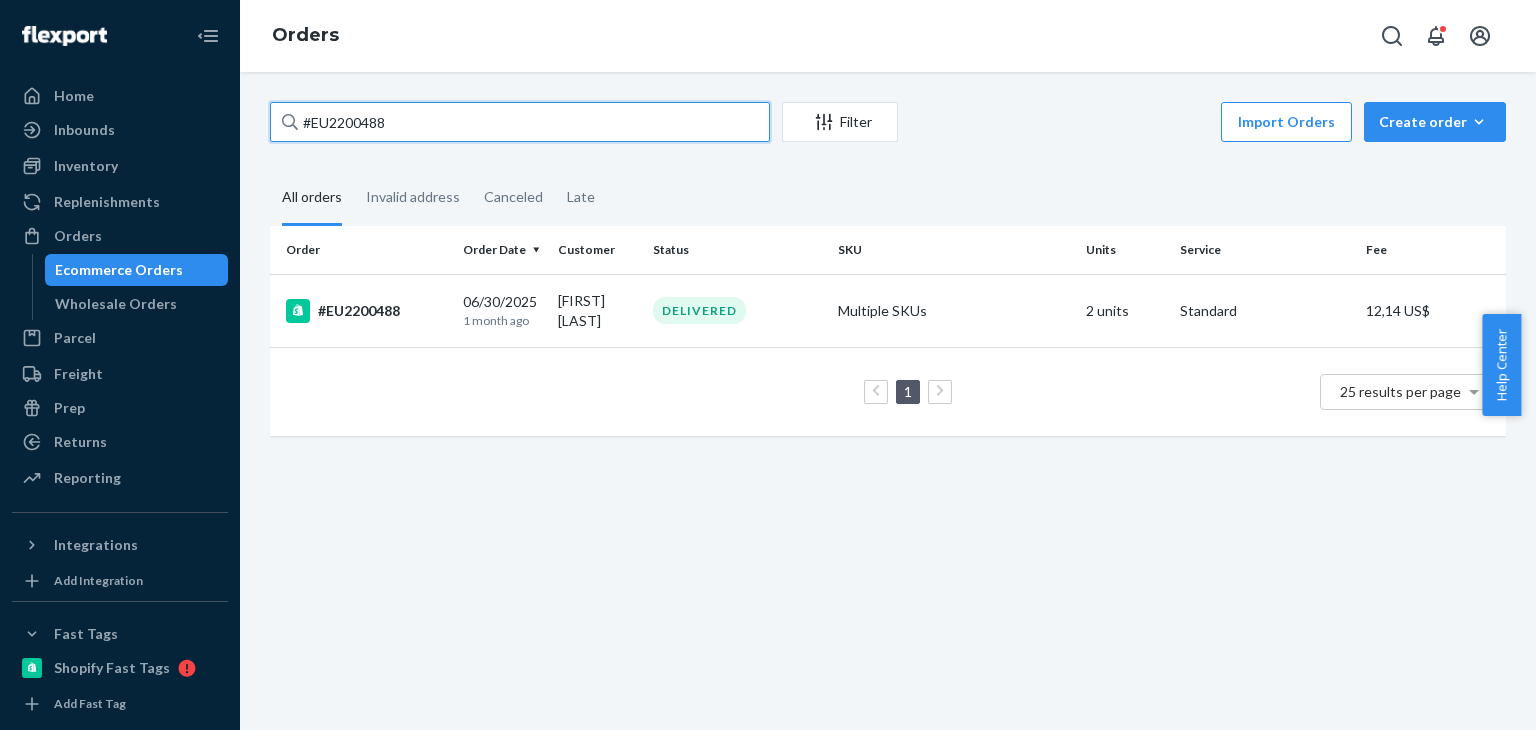 paste on "[NUMBER]" 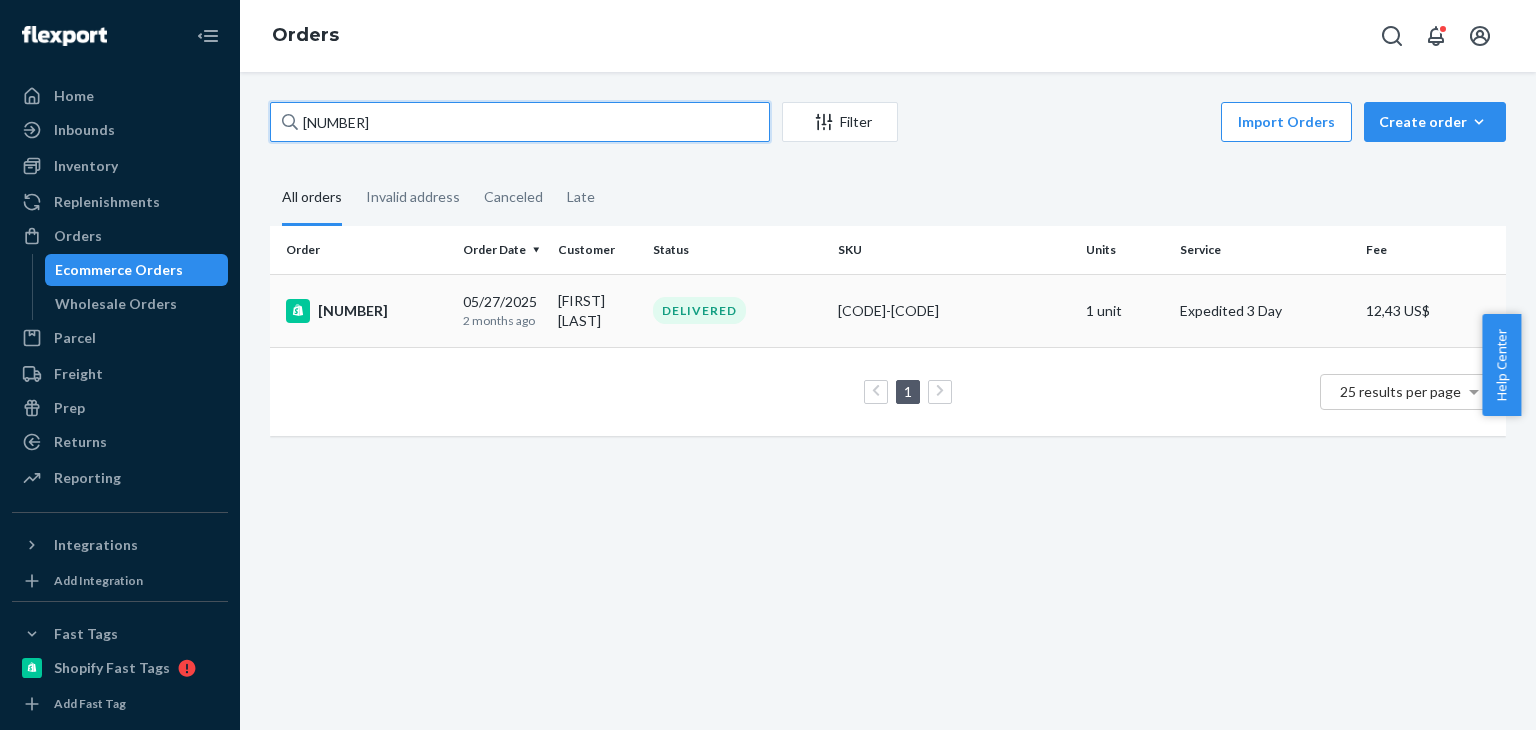 type on "[NUMBER]" 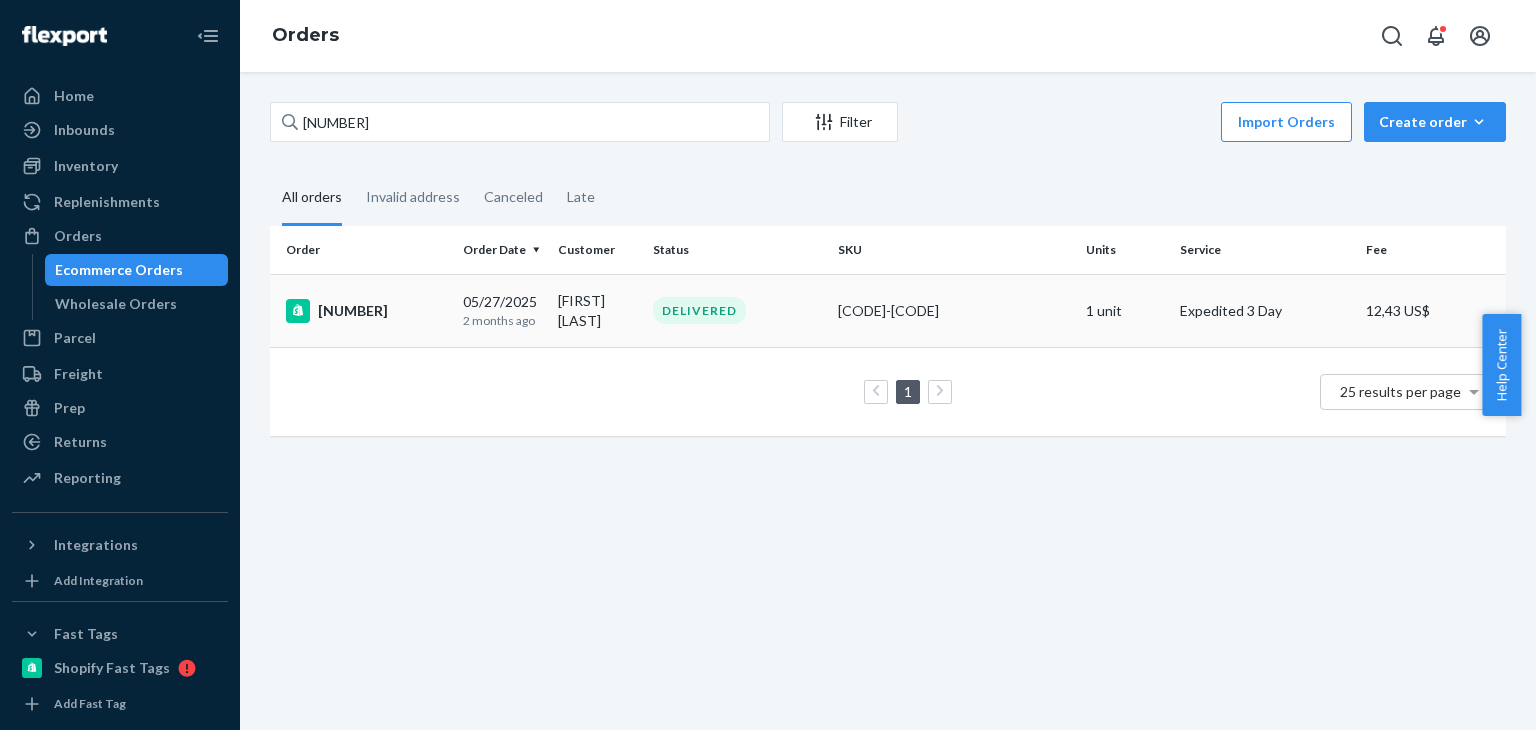 click on "[FIRST] [LAST]" at bounding box center (597, 310) 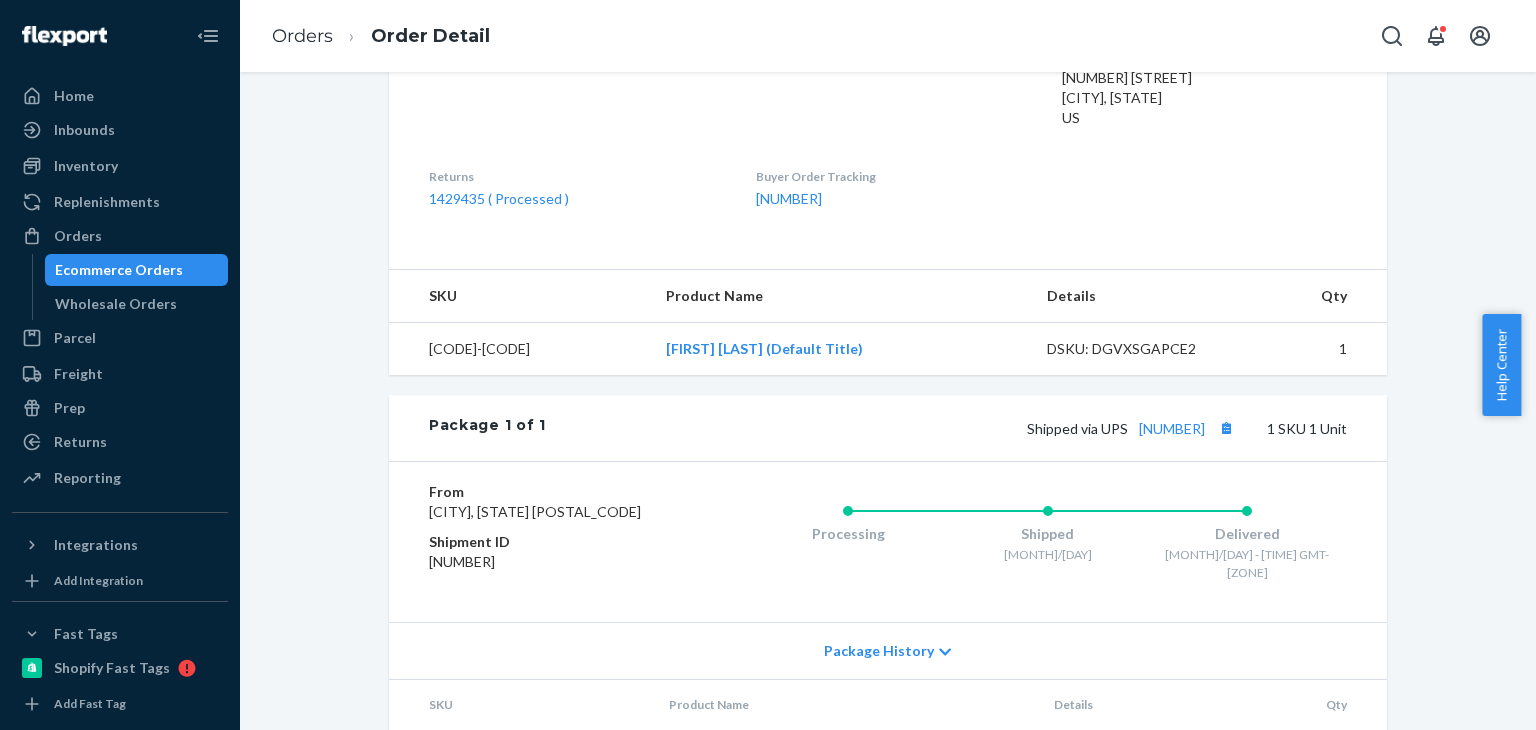 scroll, scrollTop: 688, scrollLeft: 0, axis: vertical 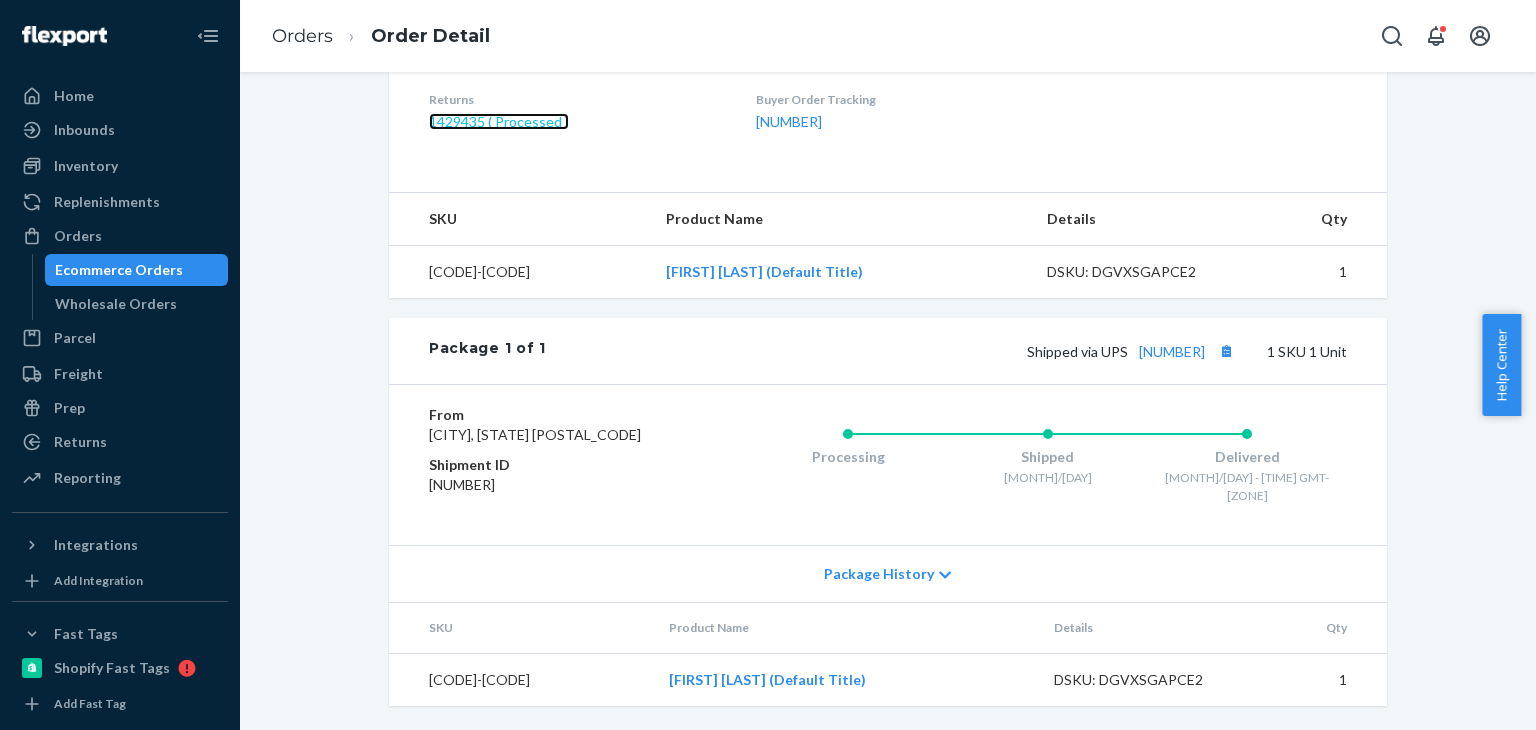 click on "1429435 ( Processed )" at bounding box center (499, 121) 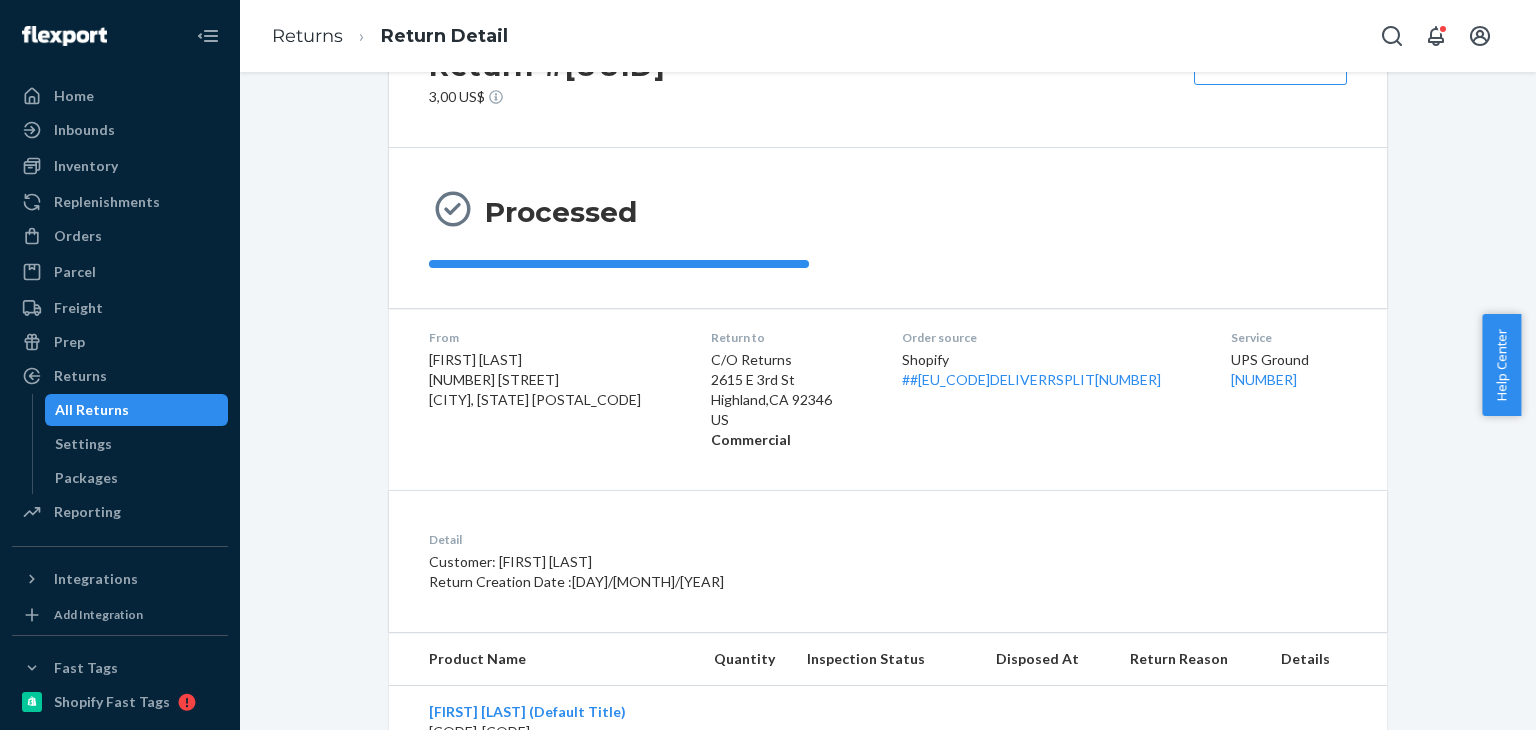 scroll, scrollTop: 0, scrollLeft: 0, axis: both 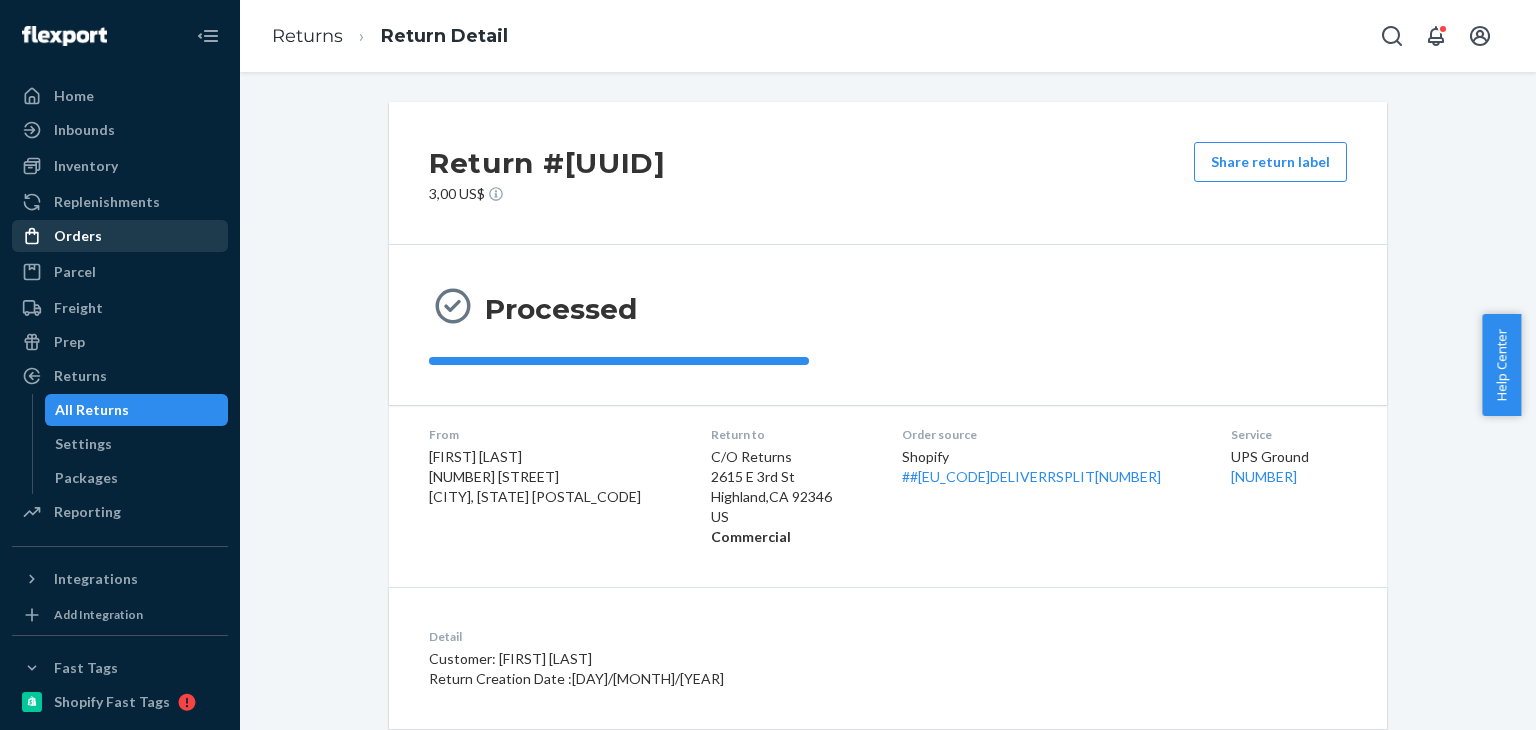 click on "Orders" at bounding box center (120, 236) 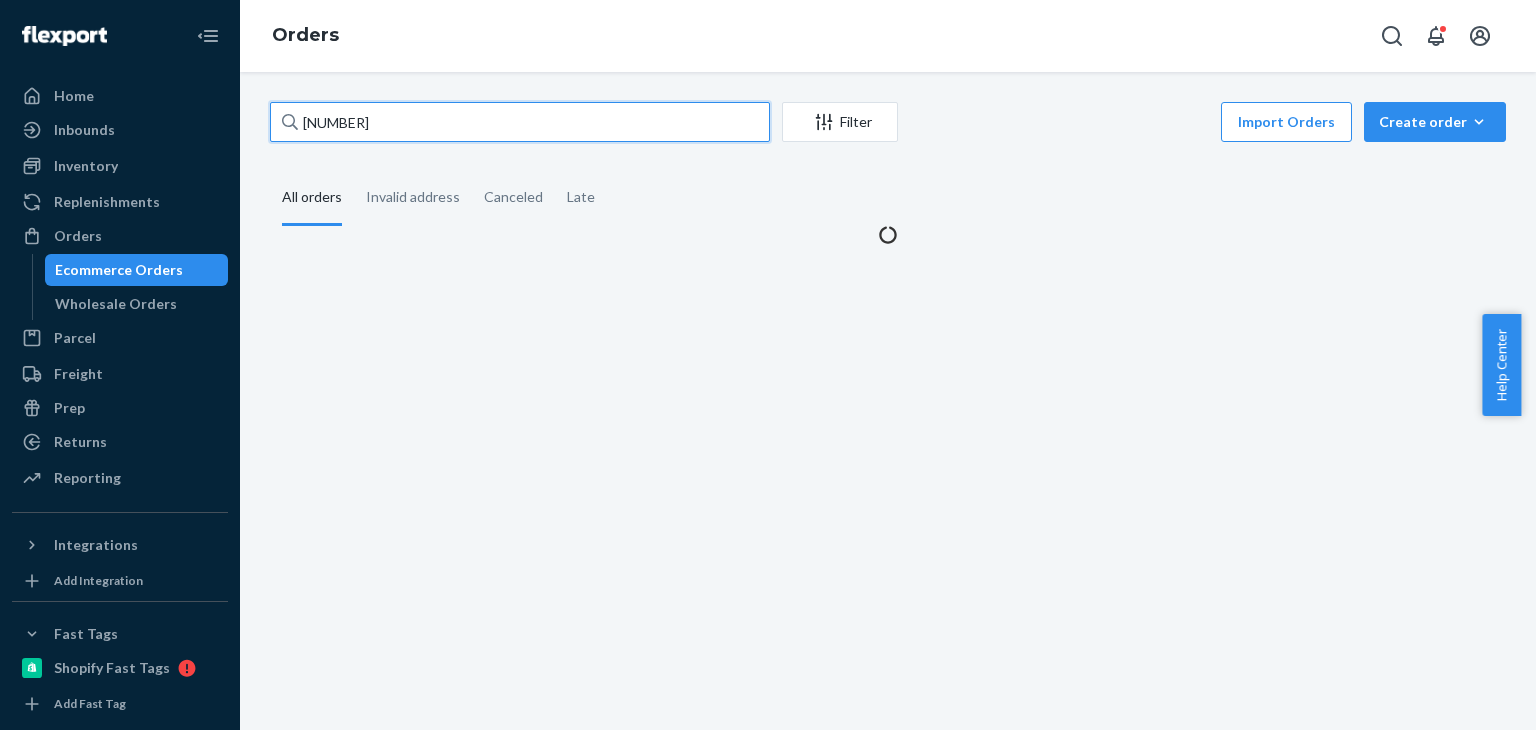 click on "[NUMBER]" at bounding box center (520, 122) 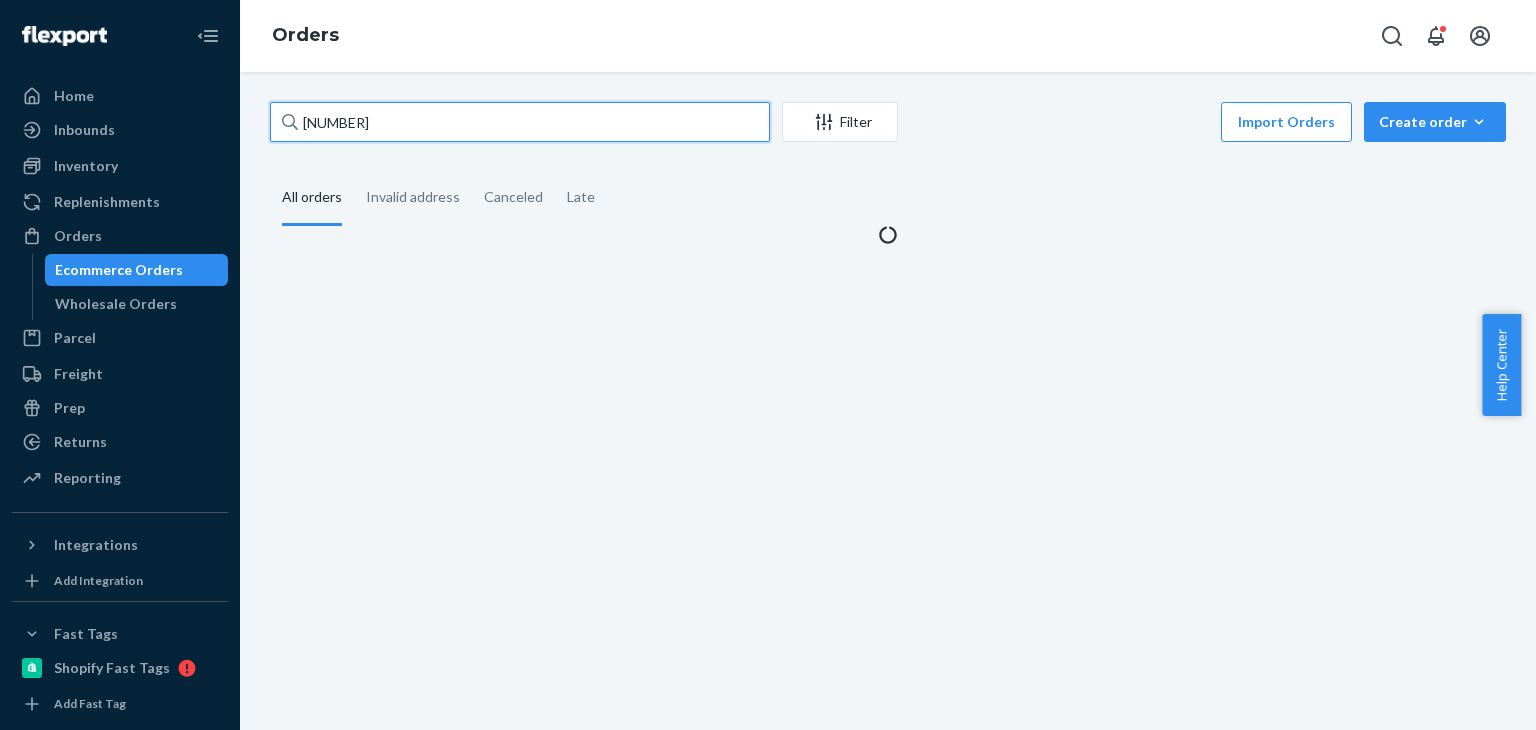 click on "[NUMBER]" at bounding box center (520, 122) 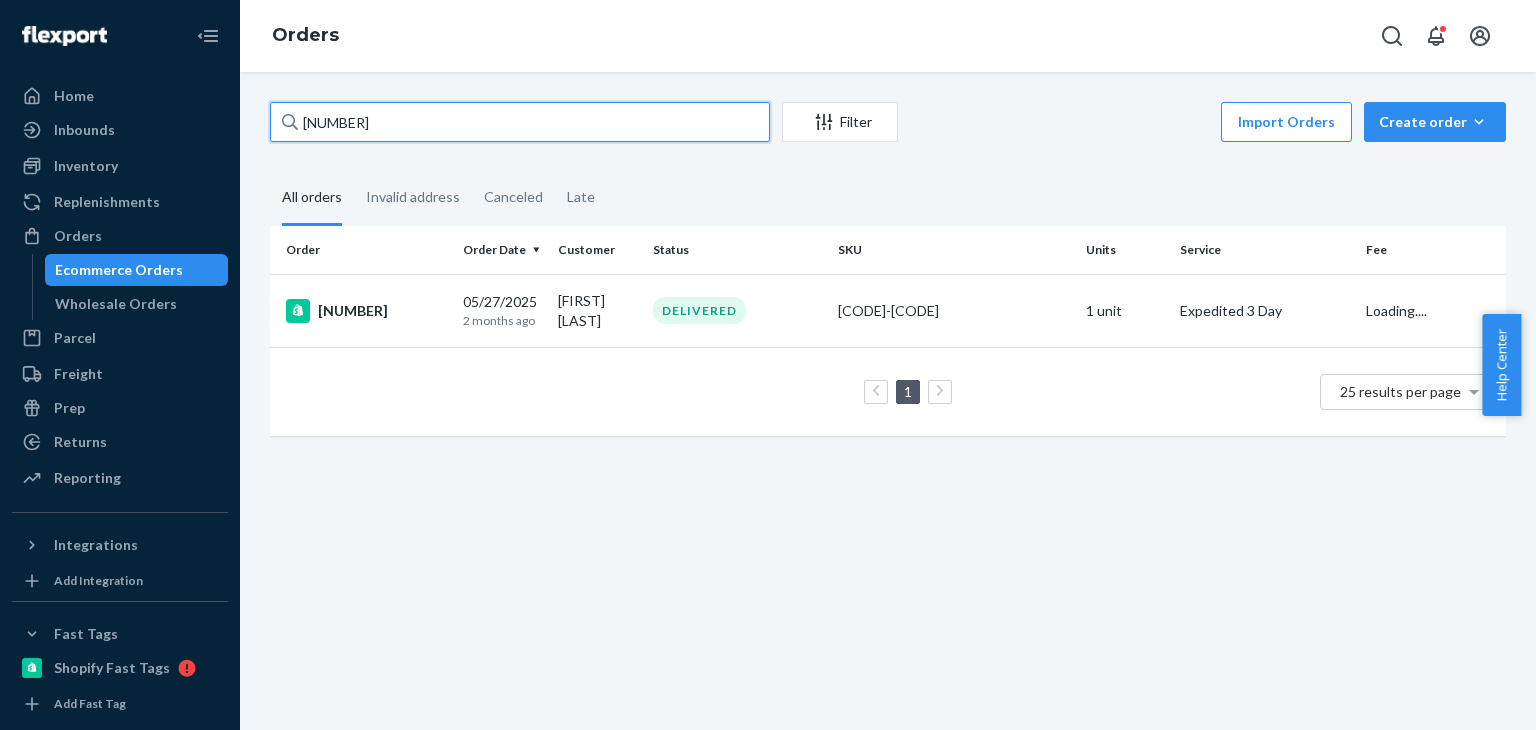 click on "[NUMBER]" at bounding box center [520, 122] 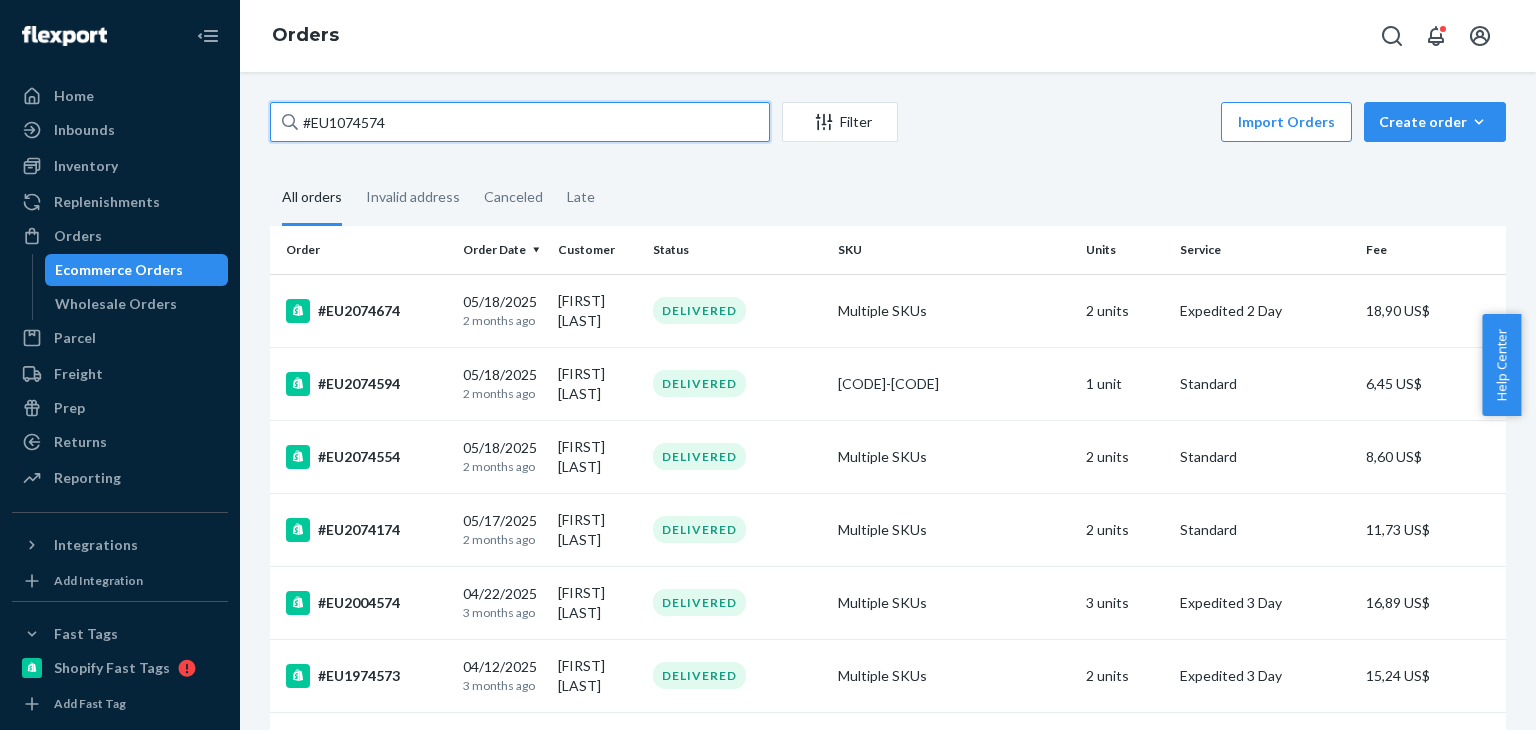 click on "#EU1074574" at bounding box center [520, 122] 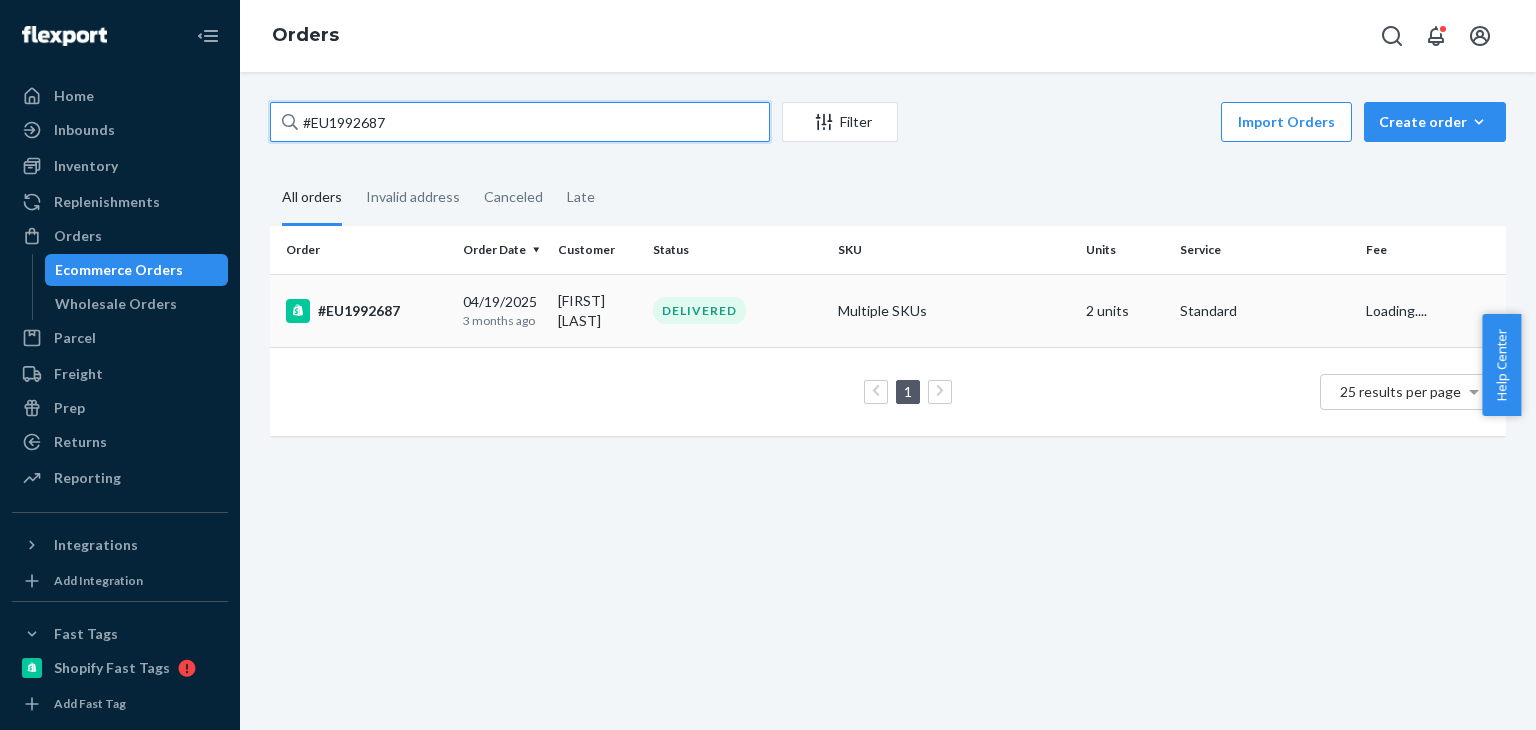 type on "#EU1992687" 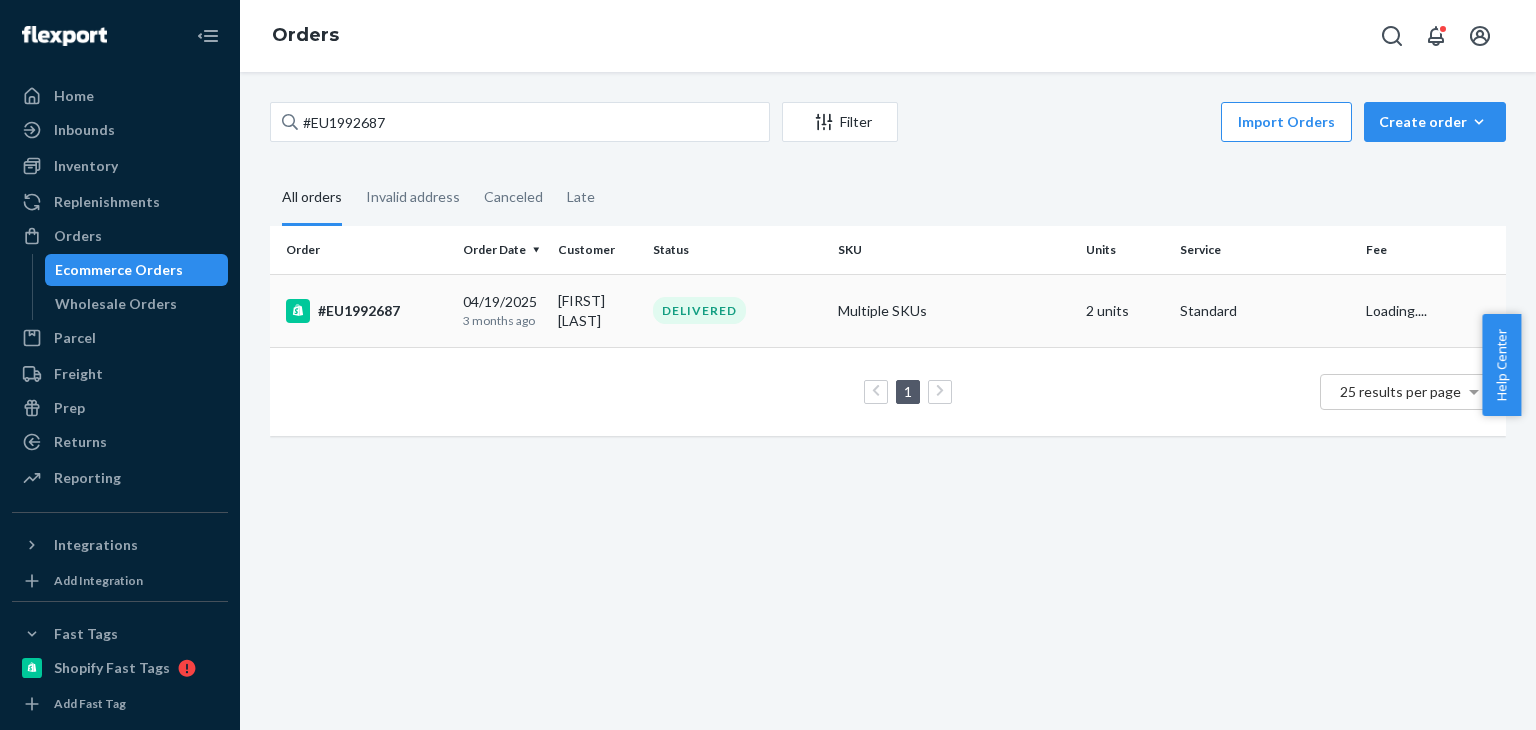 click on "#EU1992687" at bounding box center (362, 310) 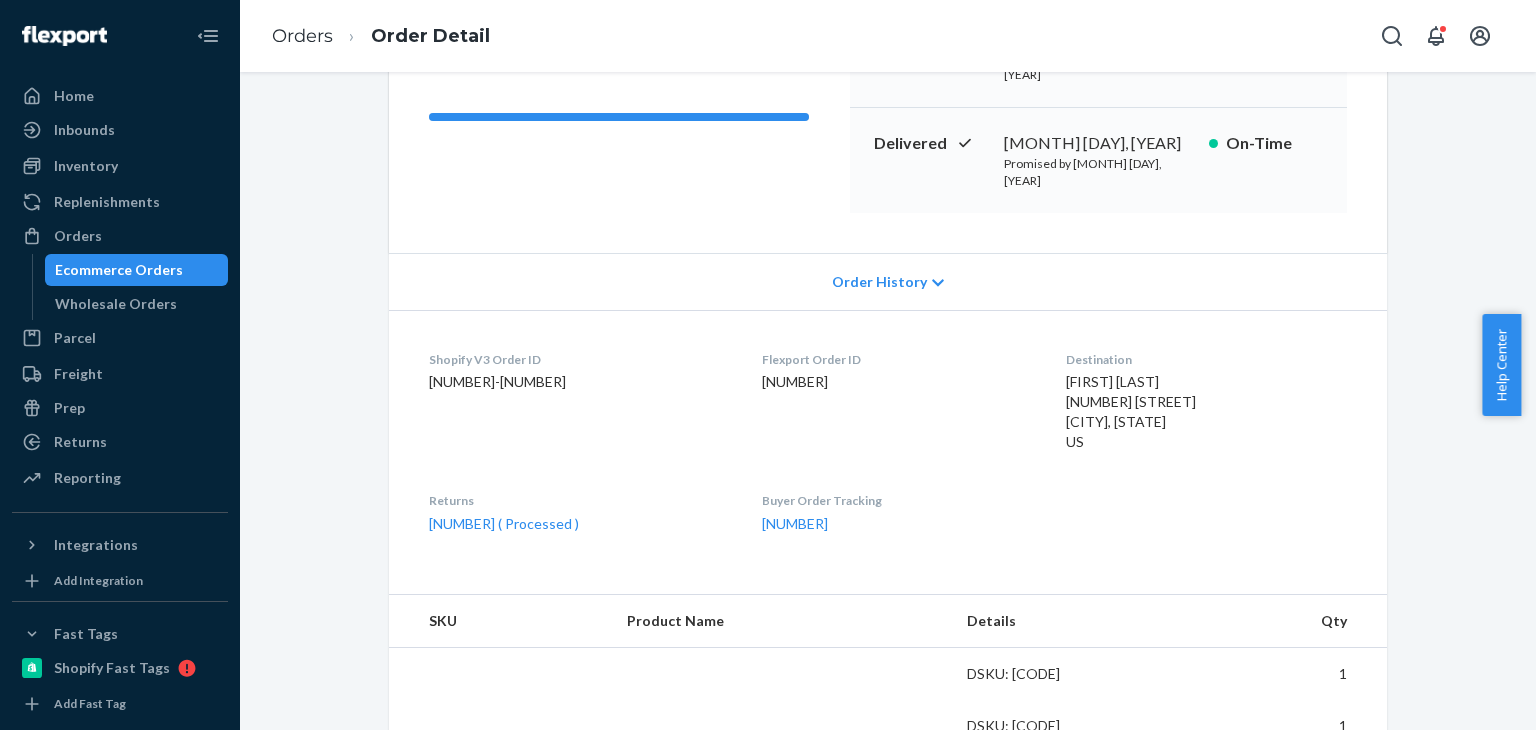 scroll, scrollTop: 500, scrollLeft: 0, axis: vertical 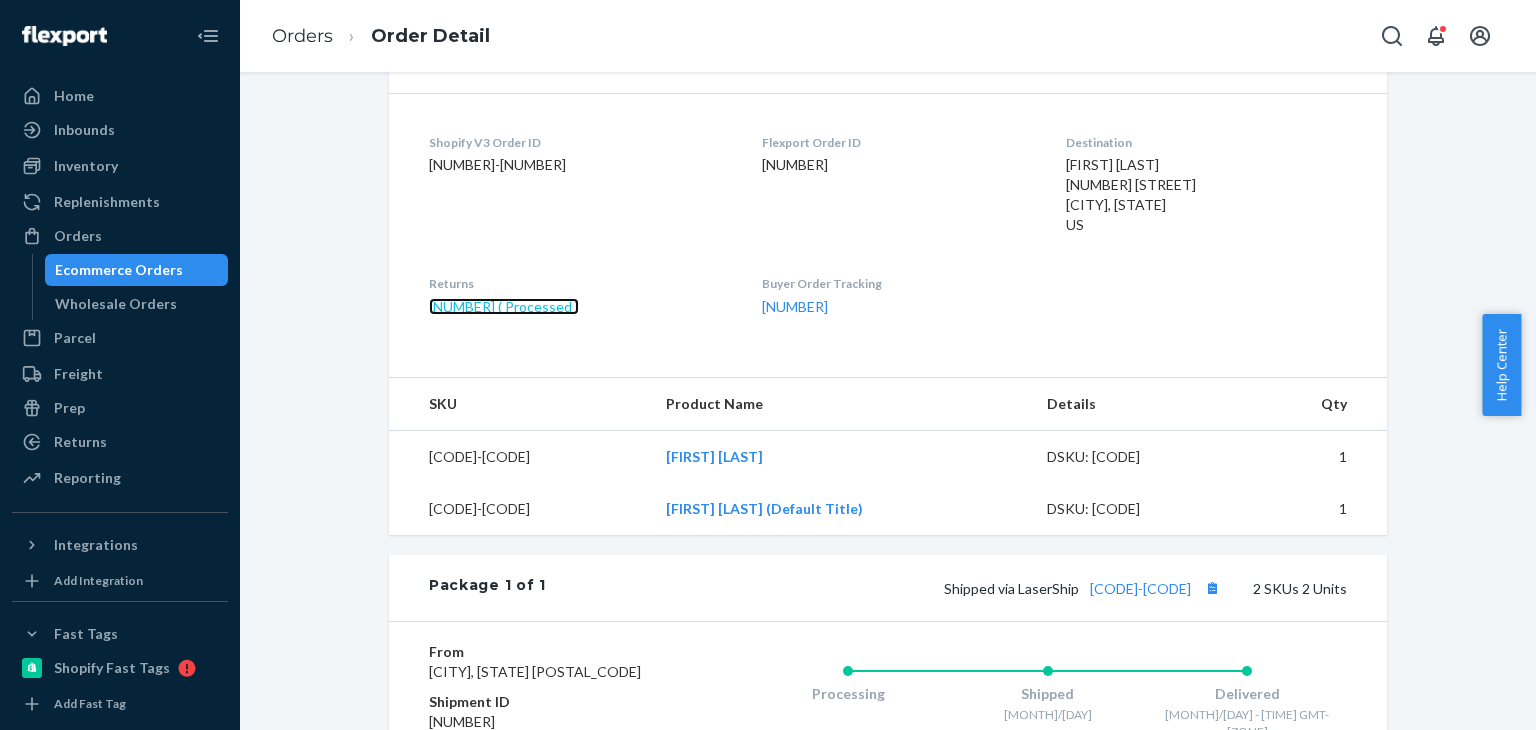 click on "[NUMBER] ( Processed )" at bounding box center (504, 306) 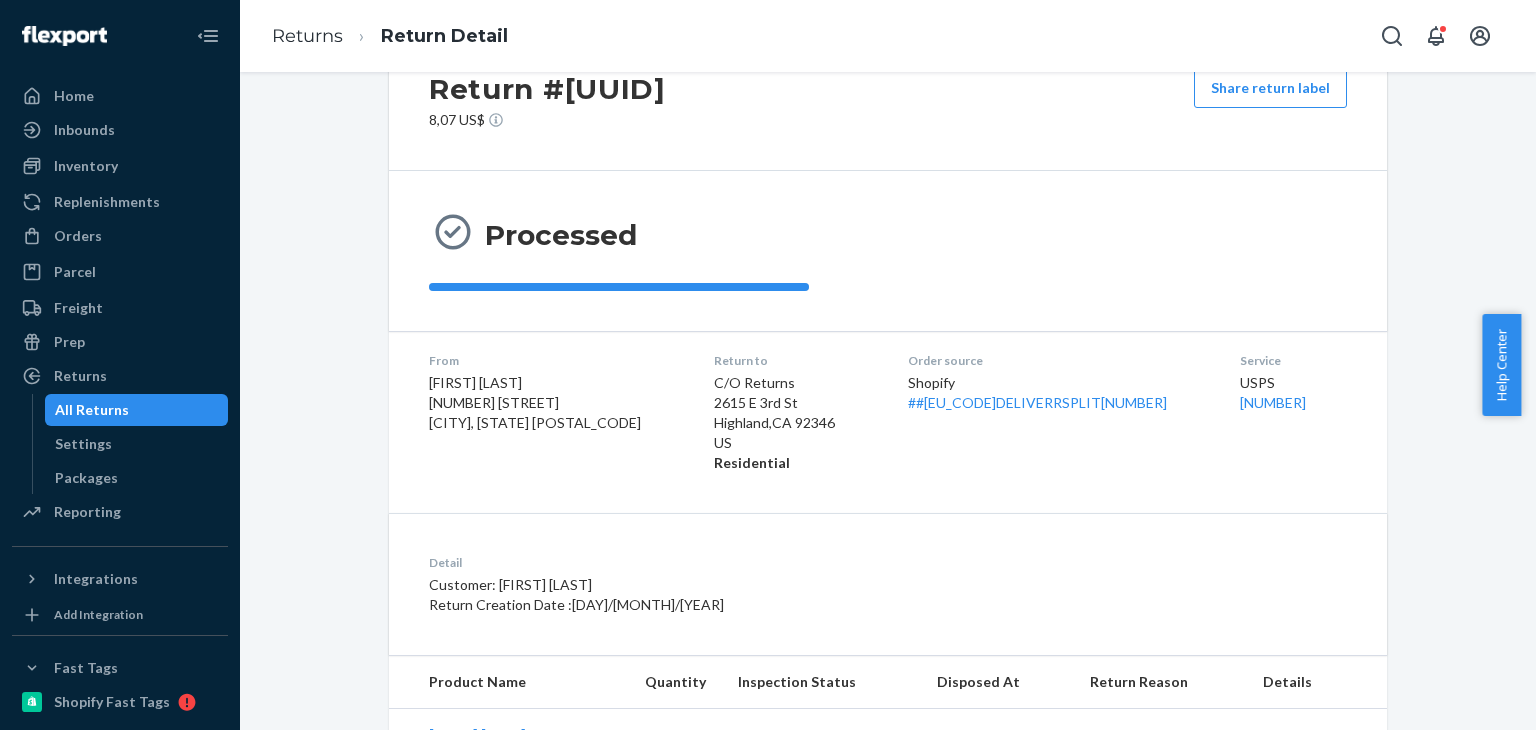 scroll, scrollTop: 174, scrollLeft: 0, axis: vertical 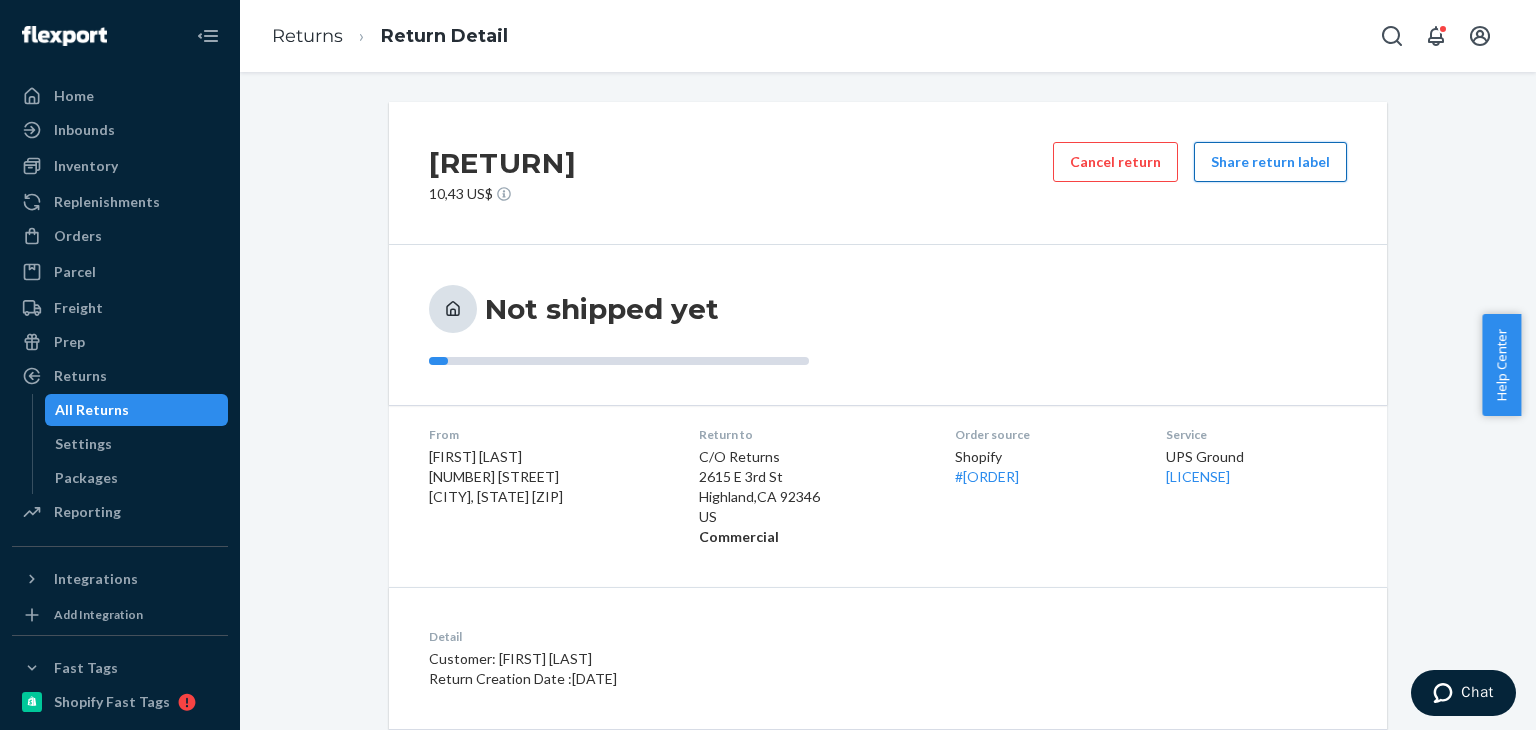 click on "Share return label" at bounding box center [1270, 162] 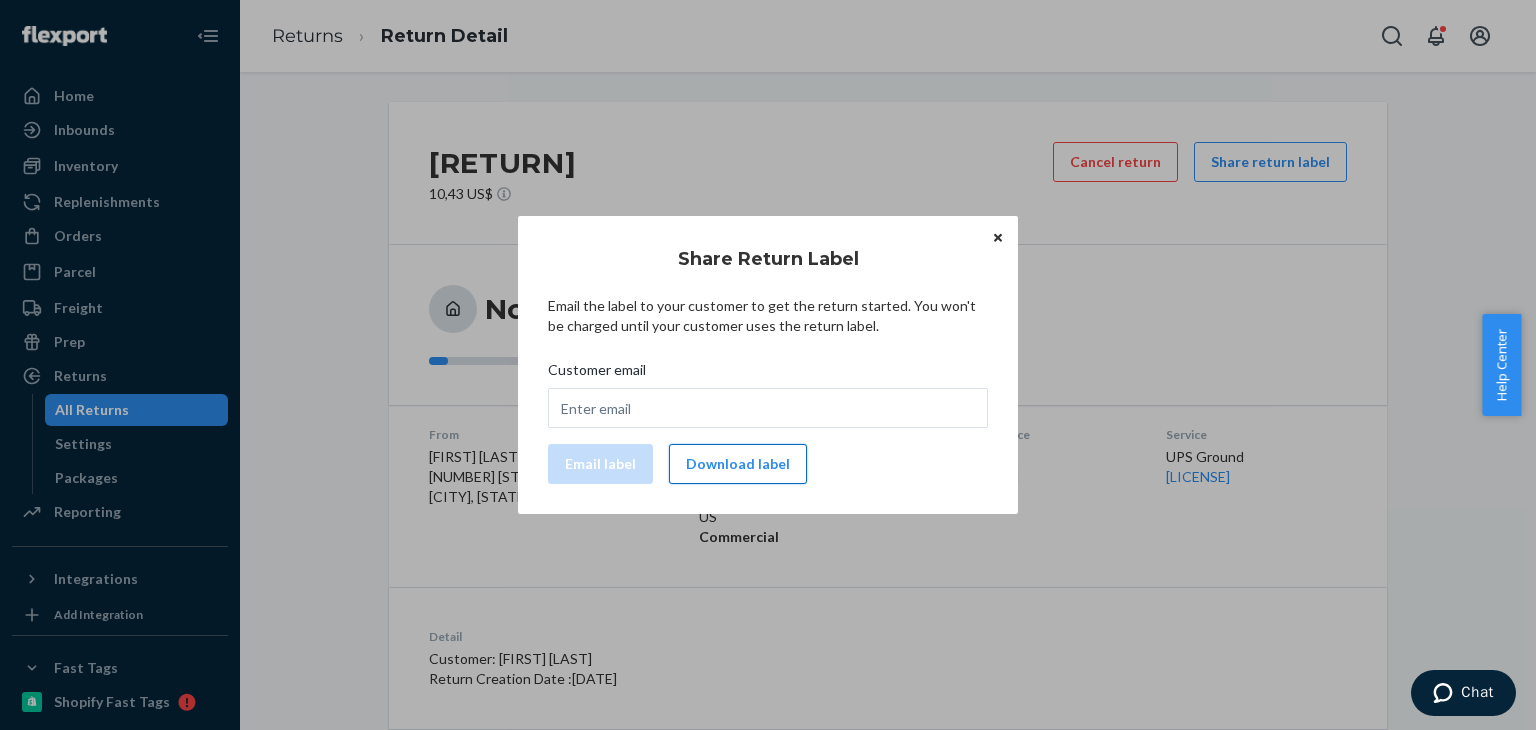 click on "Download label" at bounding box center [738, 464] 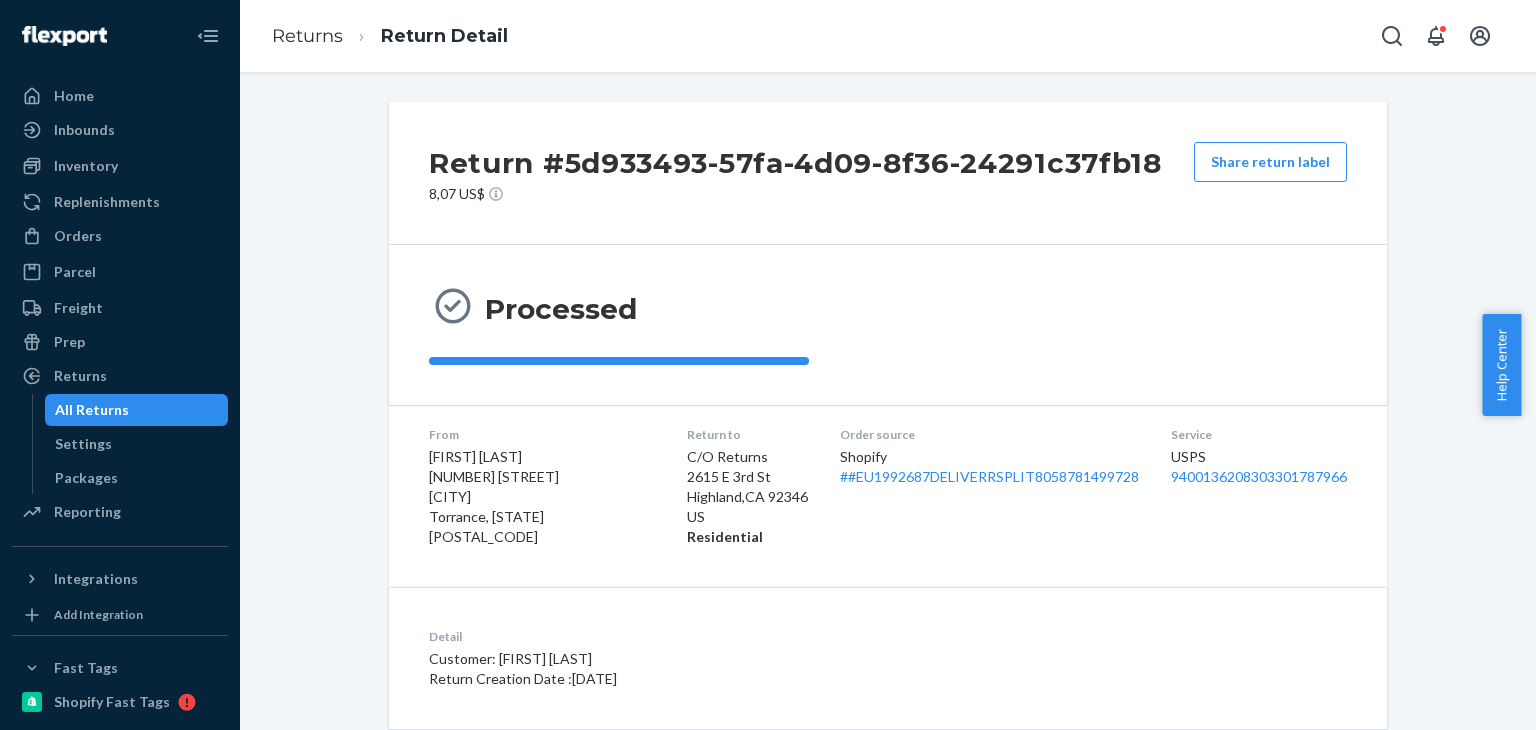 scroll, scrollTop: 0, scrollLeft: 0, axis: both 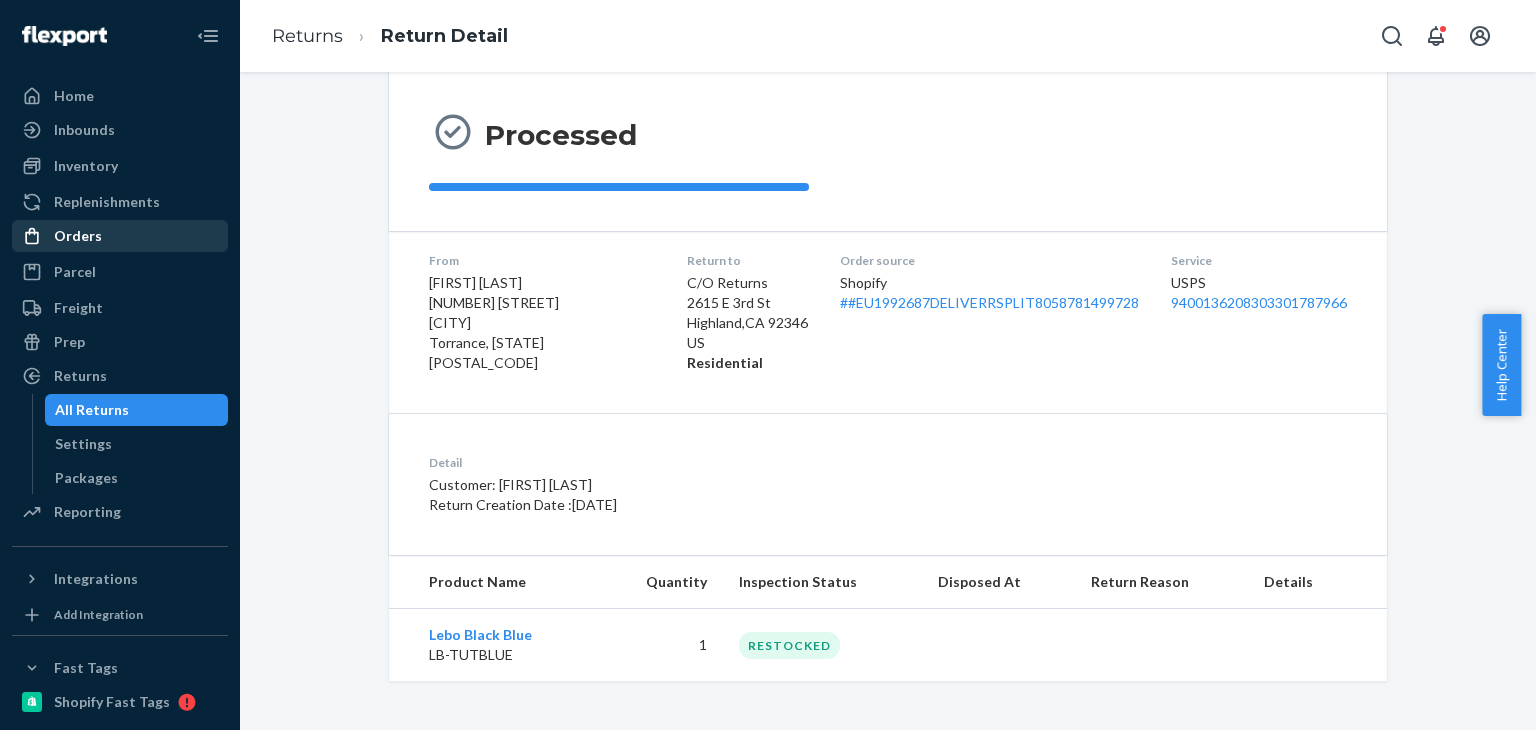 click on "Orders" at bounding box center [120, 236] 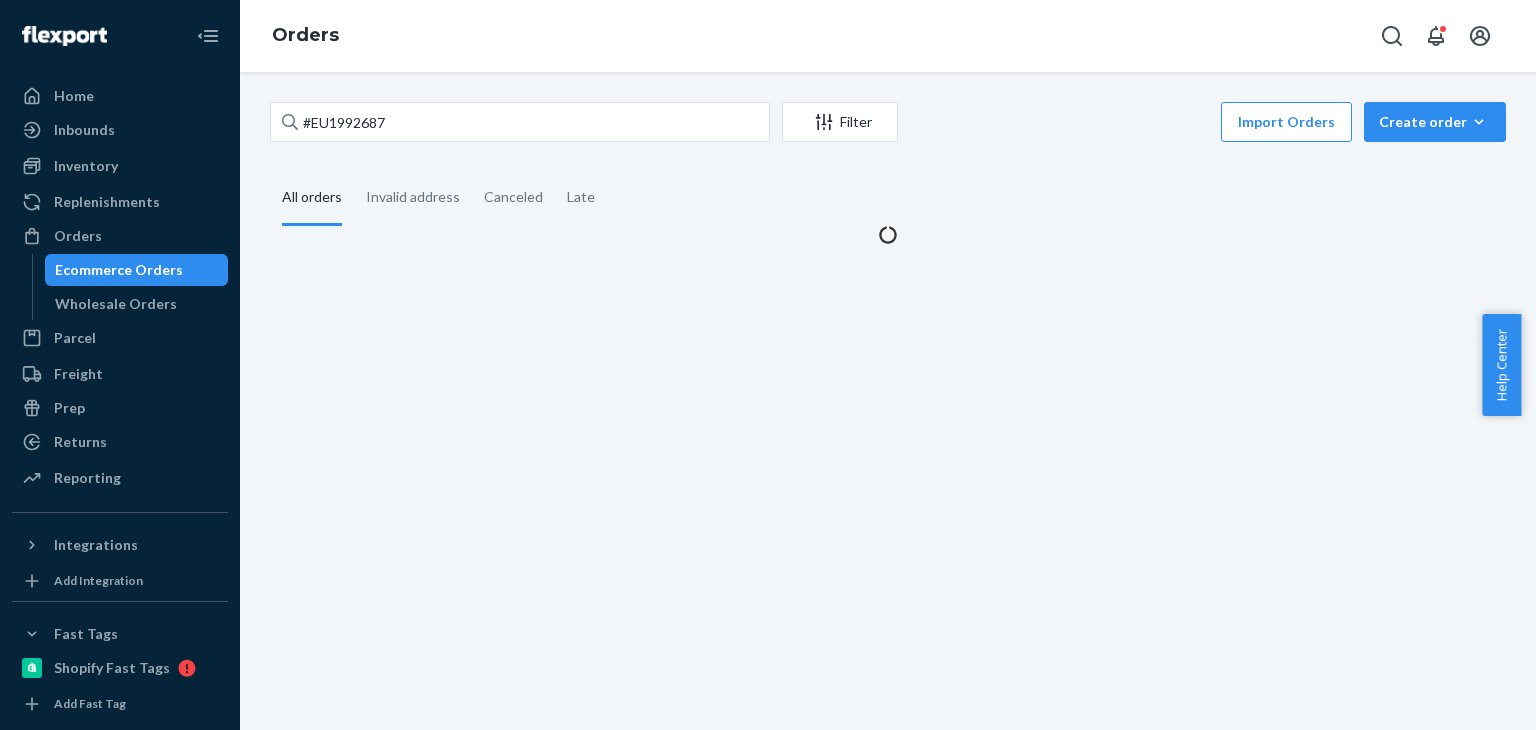 scroll, scrollTop: 0, scrollLeft: 0, axis: both 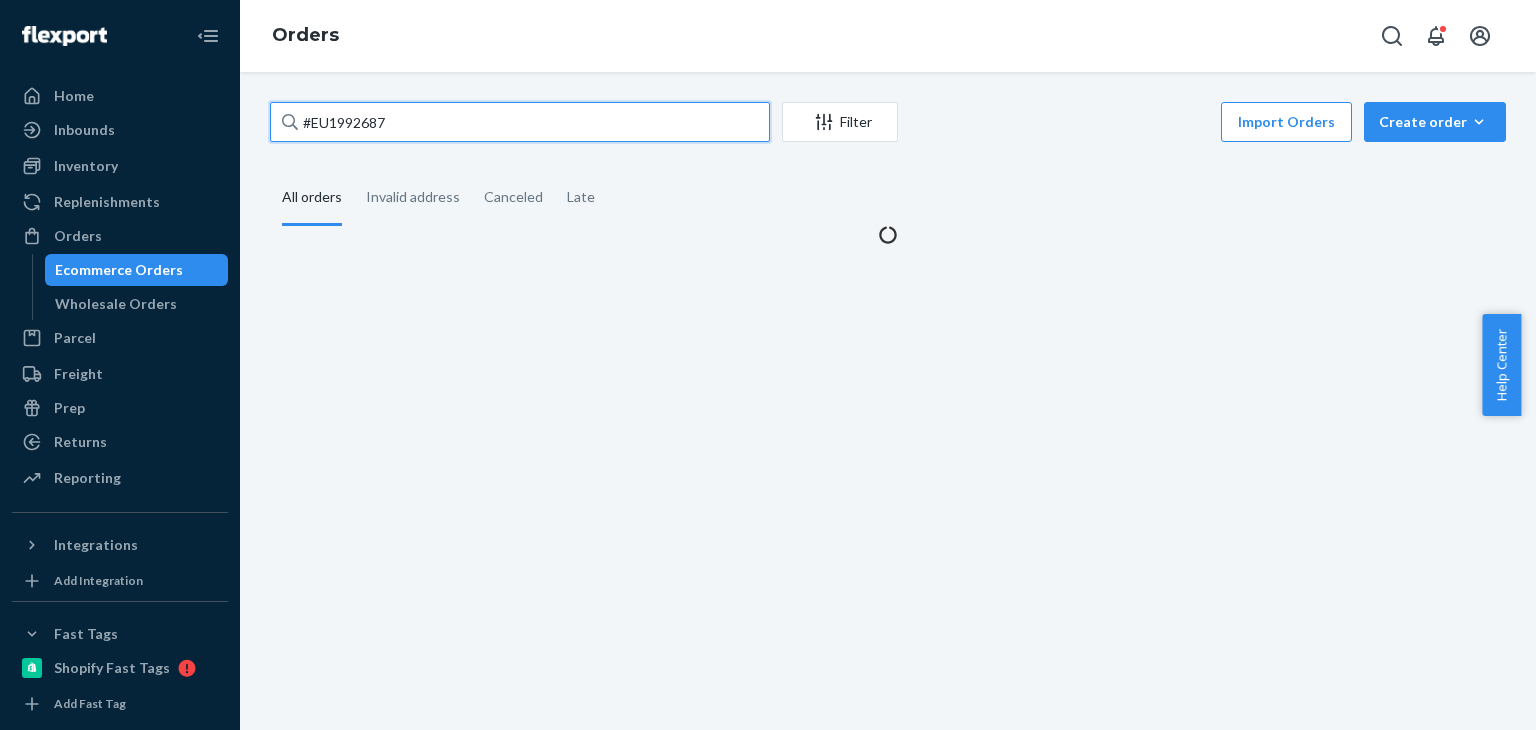 click on "#EU1992687" at bounding box center [520, 122] 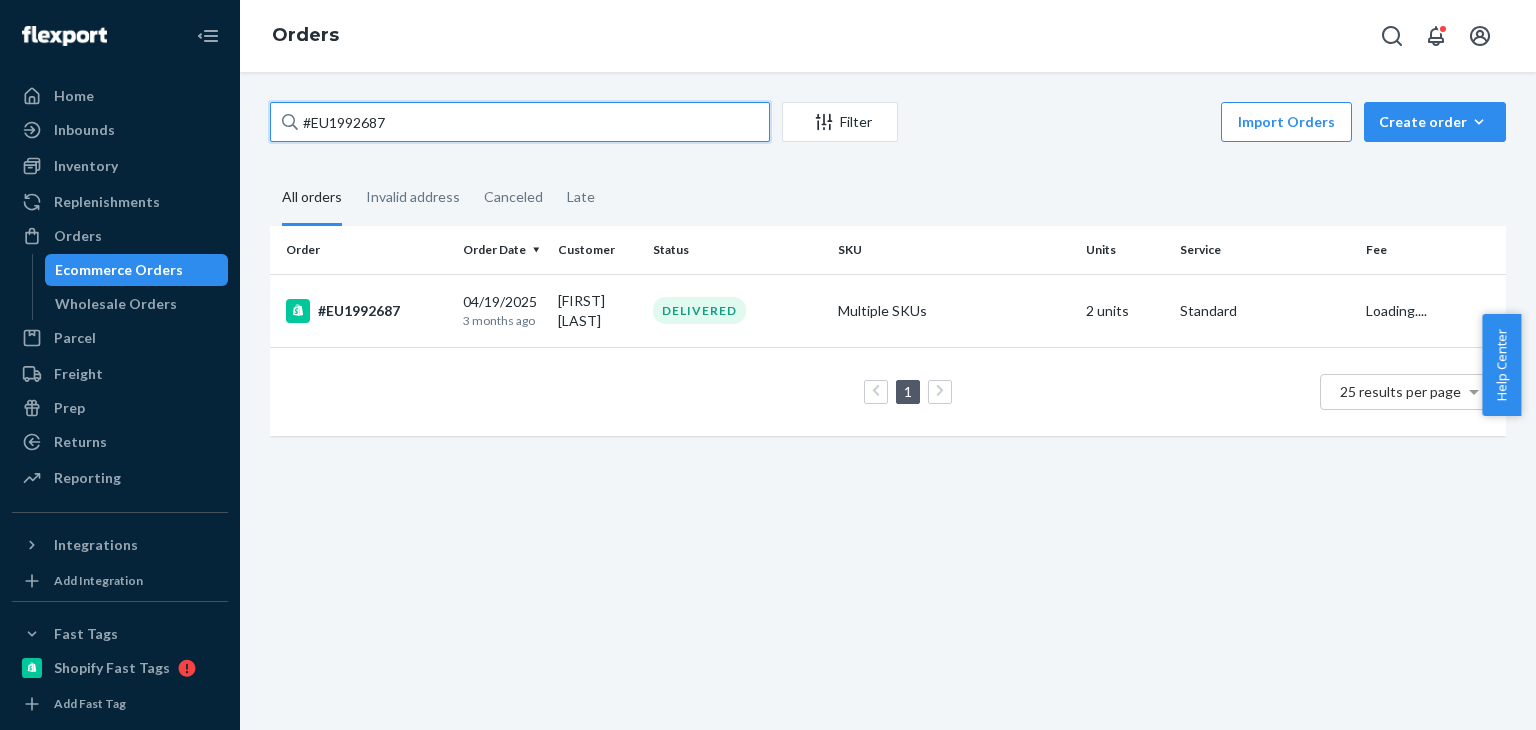 click on "#EU1992687" at bounding box center (520, 122) 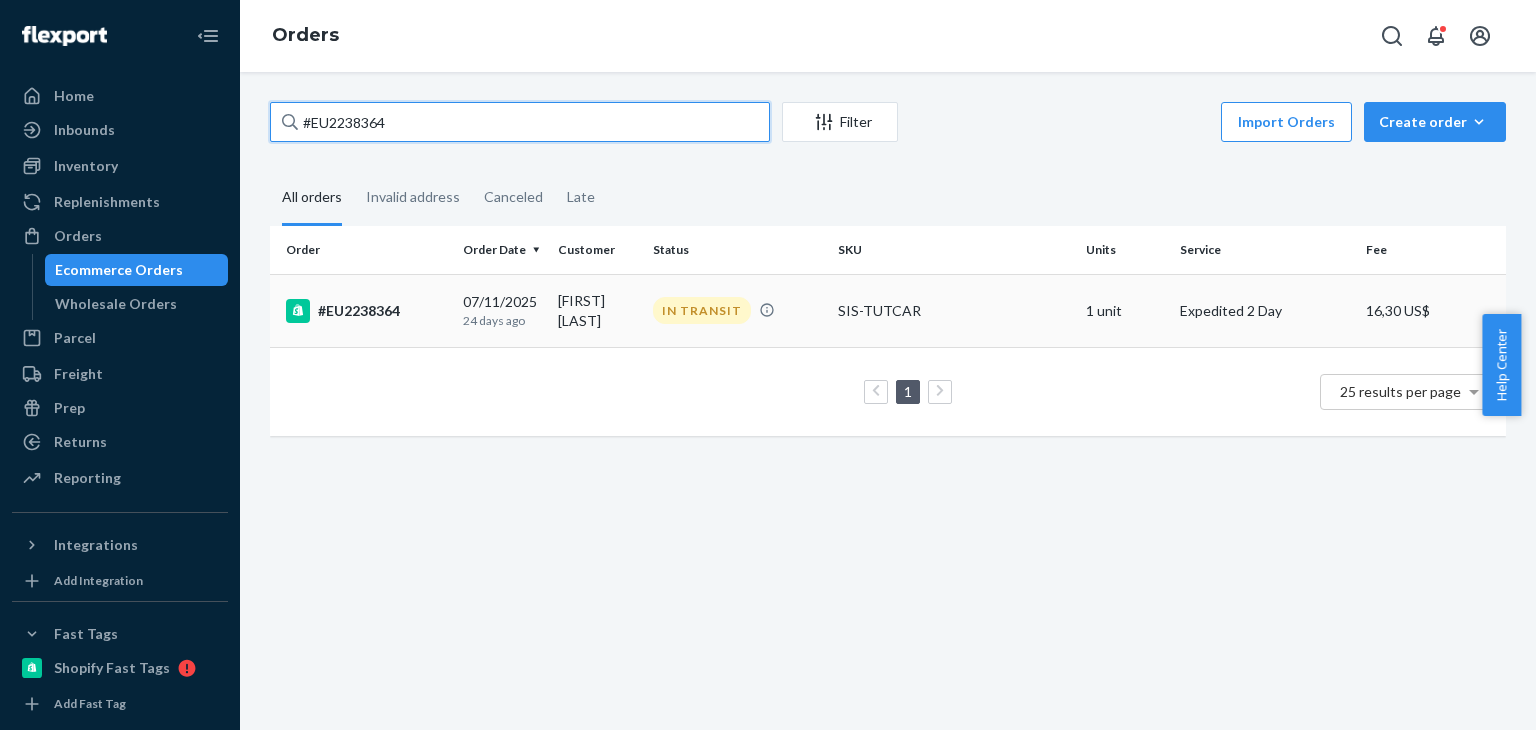 type on "#EU2238364" 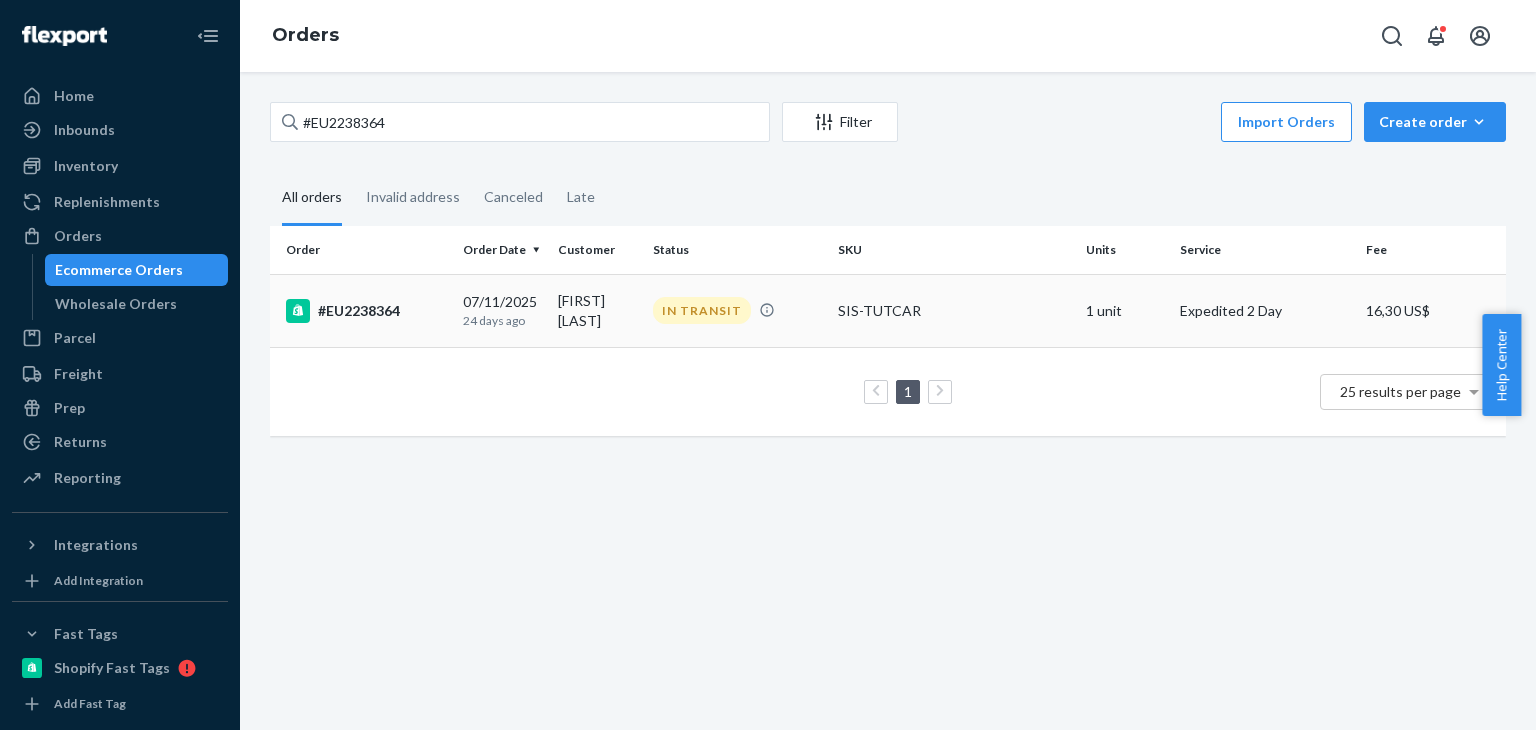 click on "Drew Orsini" at bounding box center (597, 310) 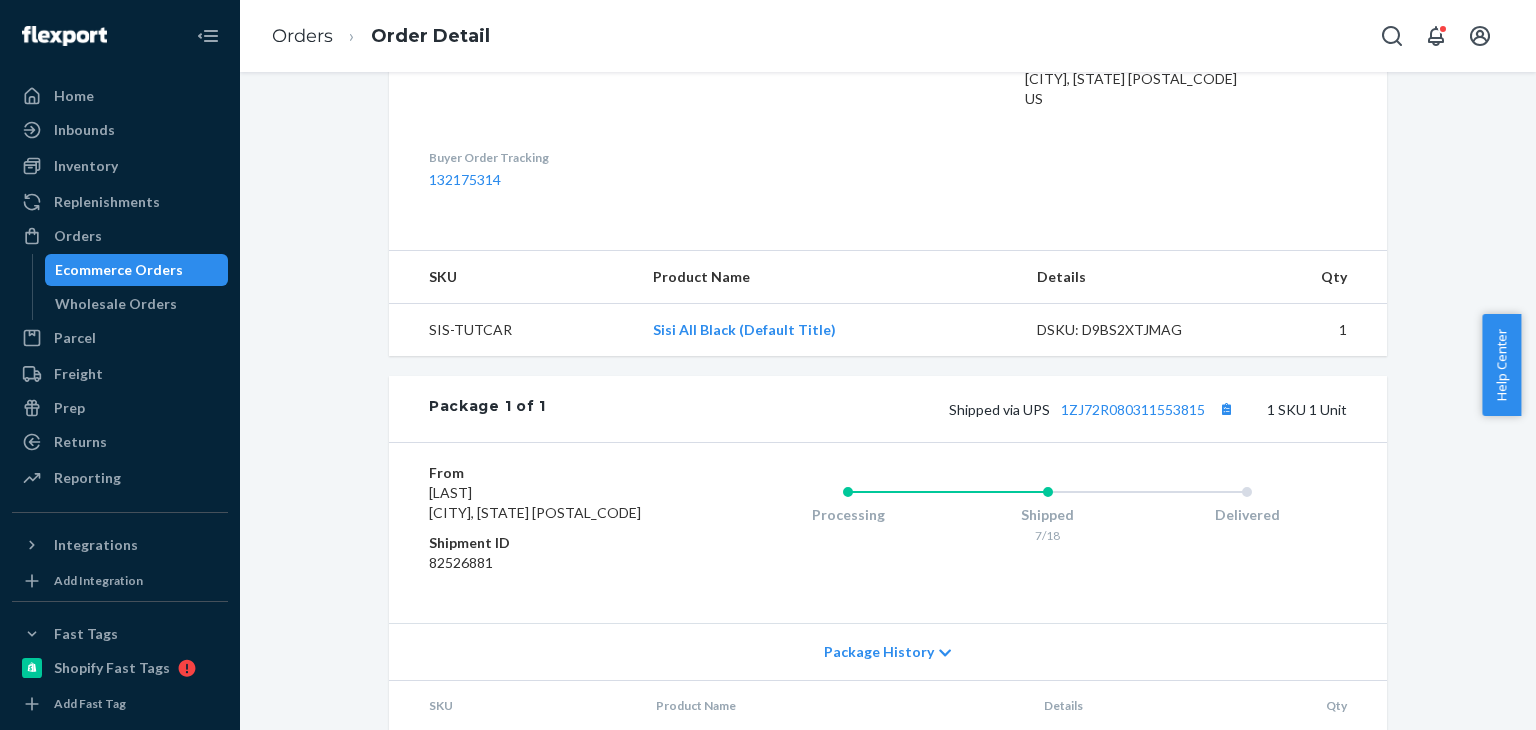 scroll, scrollTop: 771, scrollLeft: 0, axis: vertical 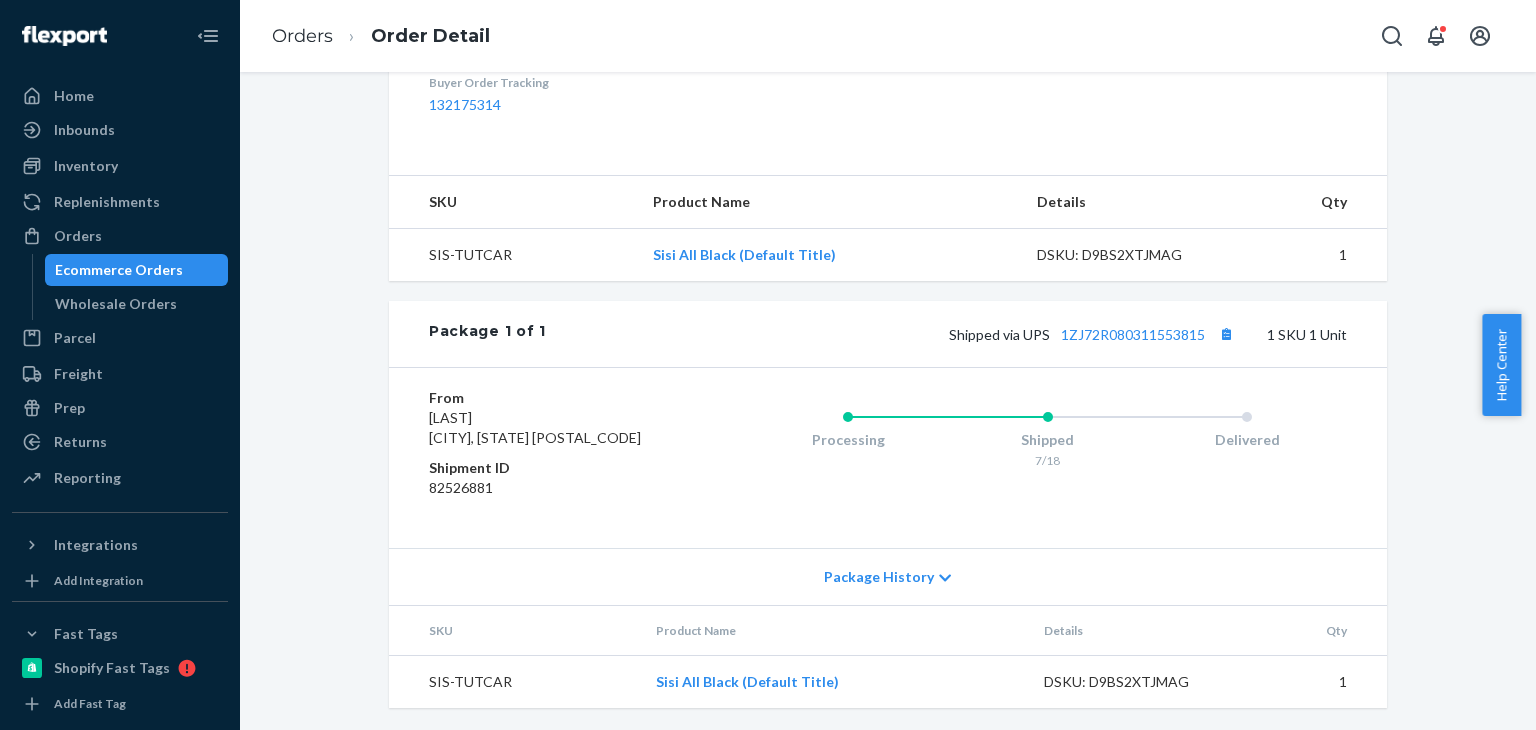 click on "Shipped via UPS   1ZJ72R080311553815 1   SKU   1   Unit" at bounding box center (946, 334) 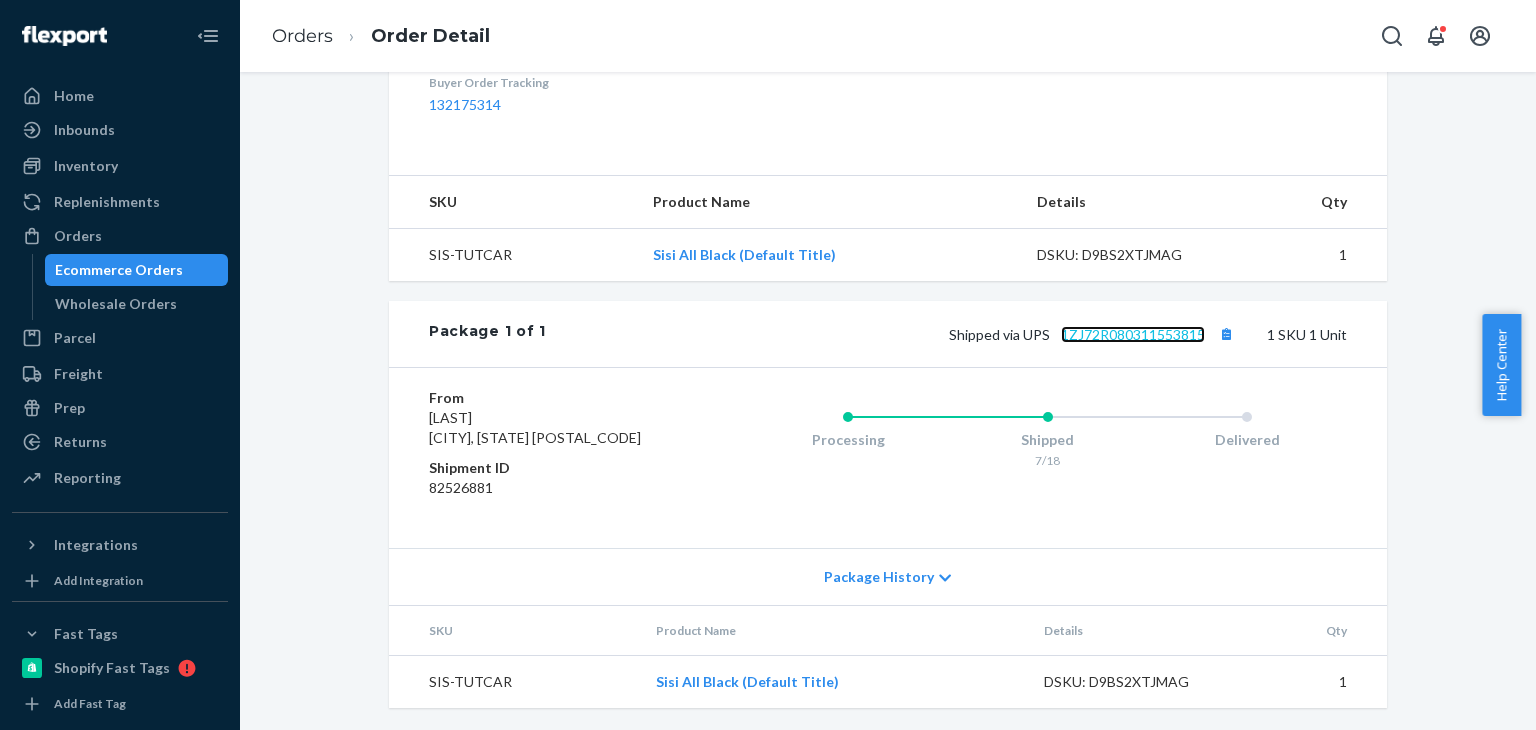 click on "1ZJ72R080311553815" at bounding box center (1133, 334) 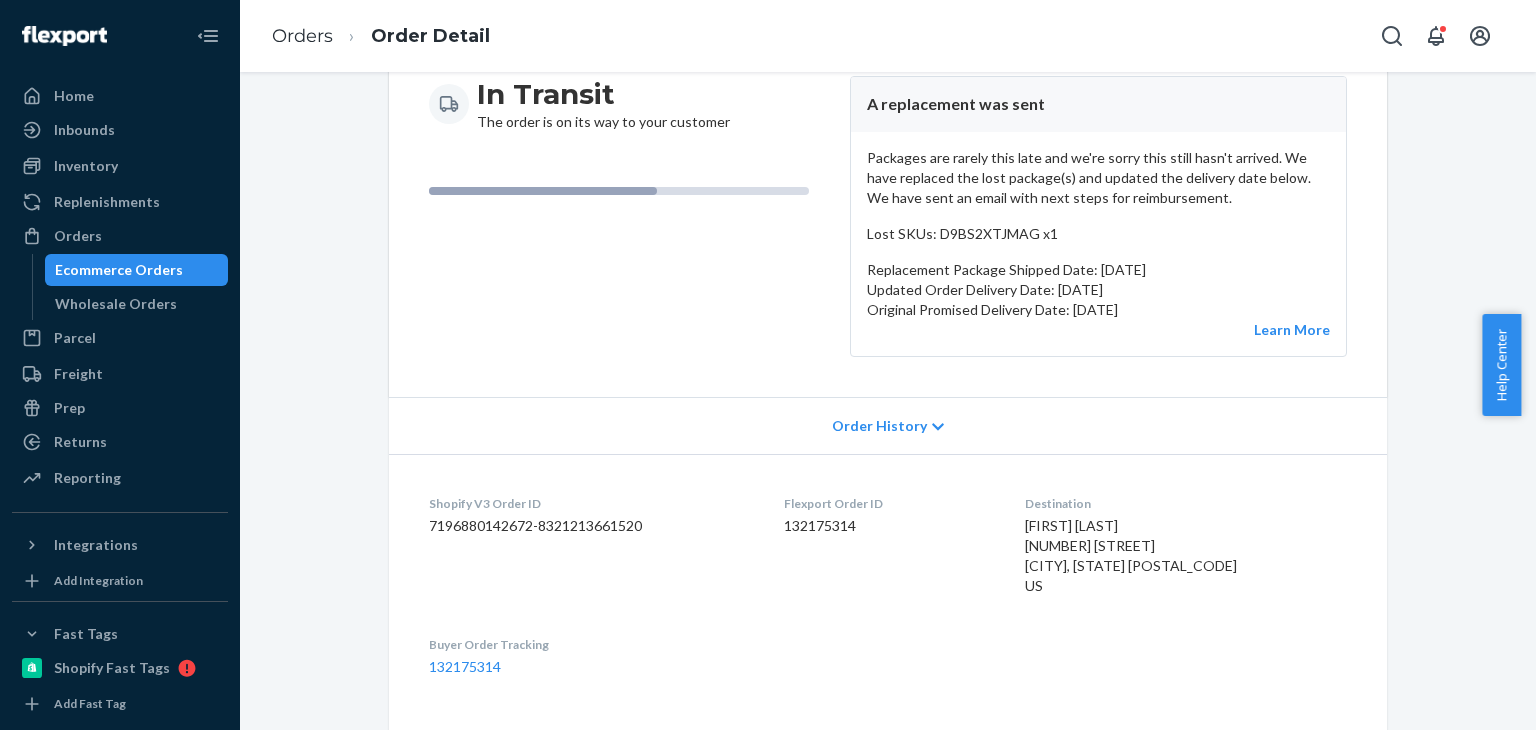 scroll, scrollTop: 0, scrollLeft: 0, axis: both 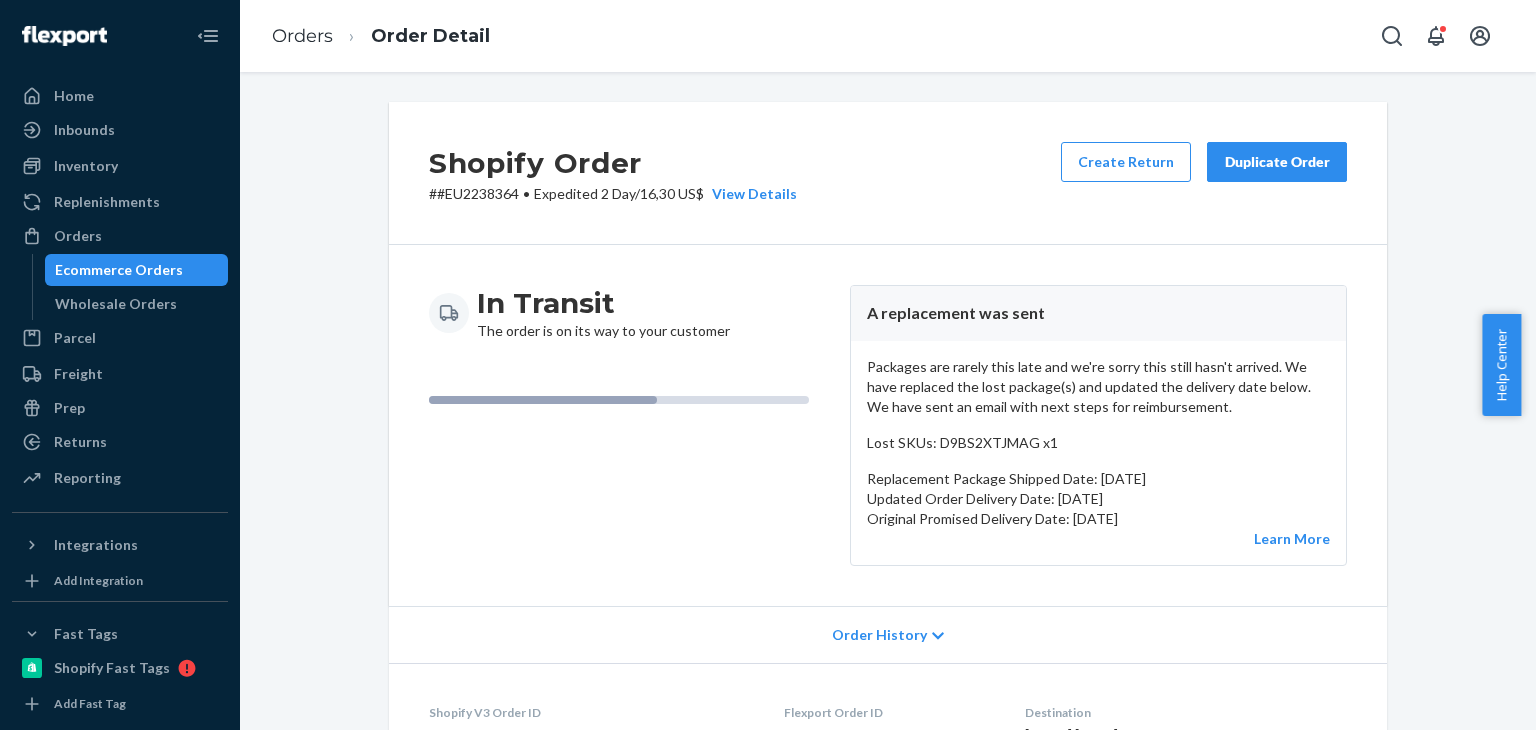 click on "Create Return Duplicate Order" at bounding box center [1204, 173] 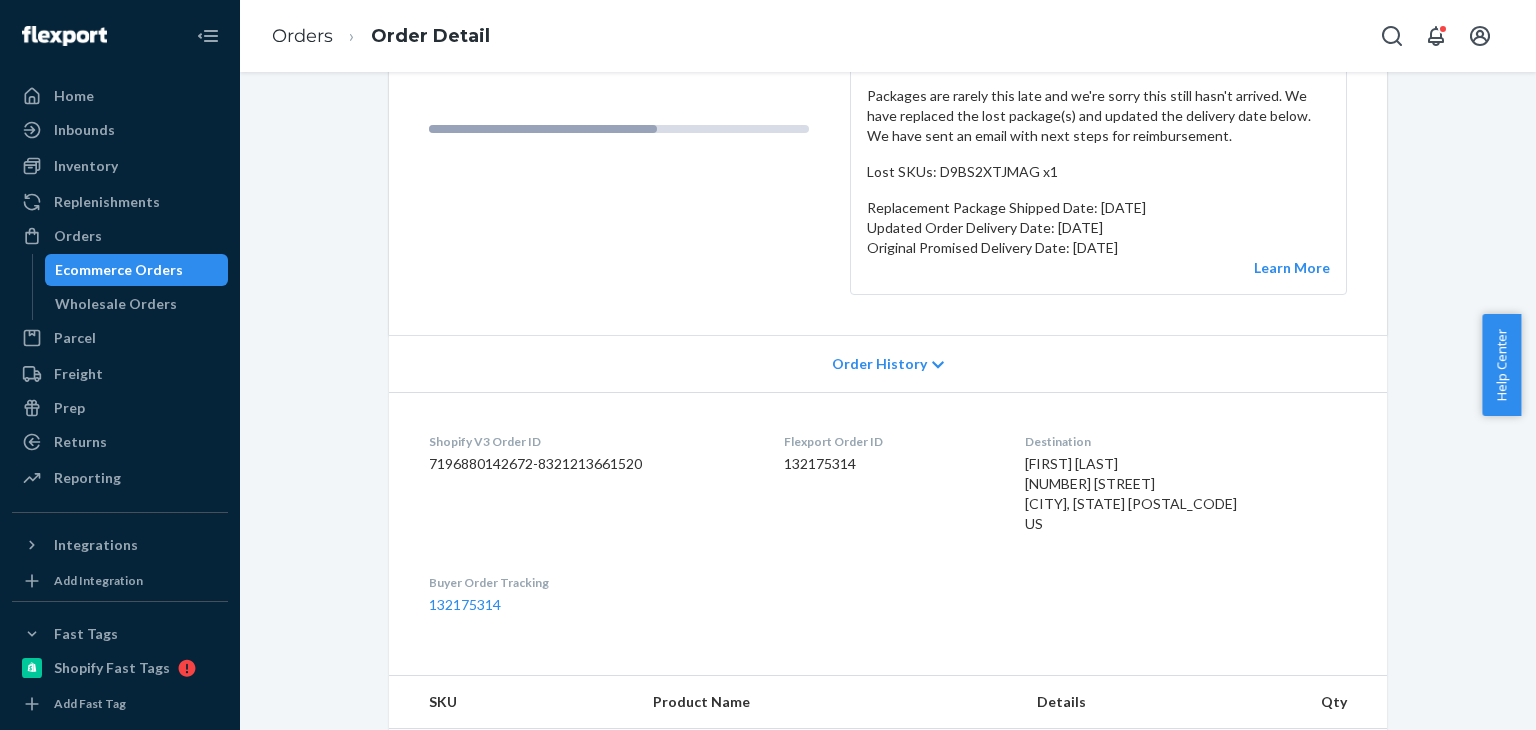 scroll, scrollTop: 0, scrollLeft: 0, axis: both 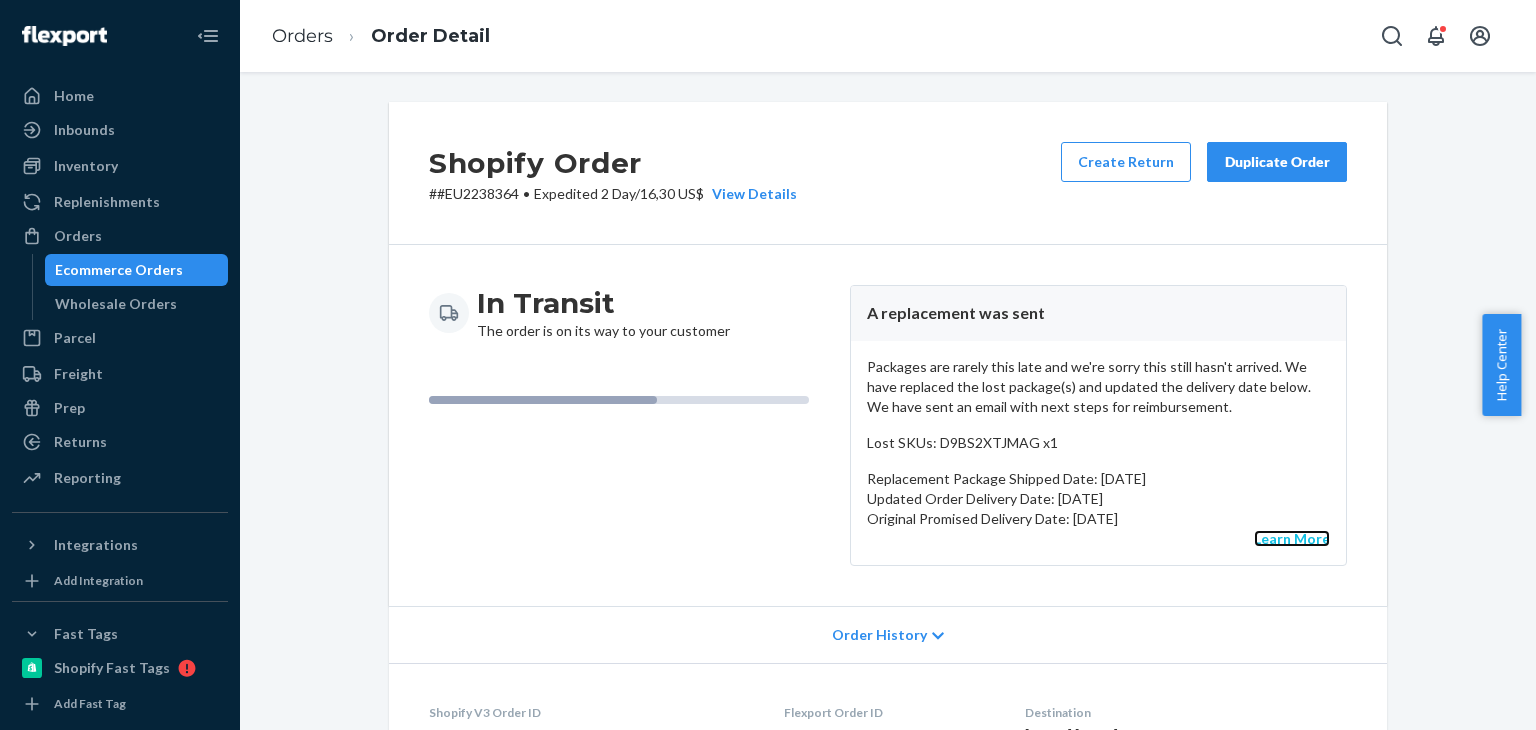 click on "Learn More" at bounding box center (1292, 538) 